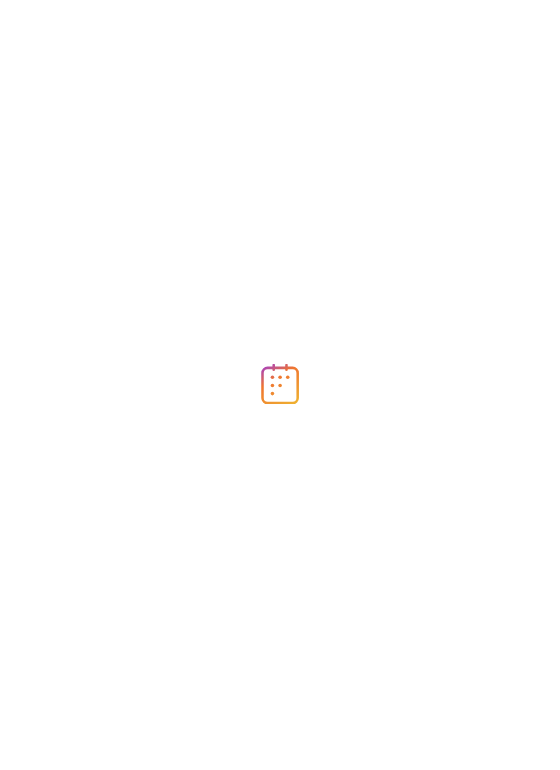 scroll, scrollTop: 0, scrollLeft: 0, axis: both 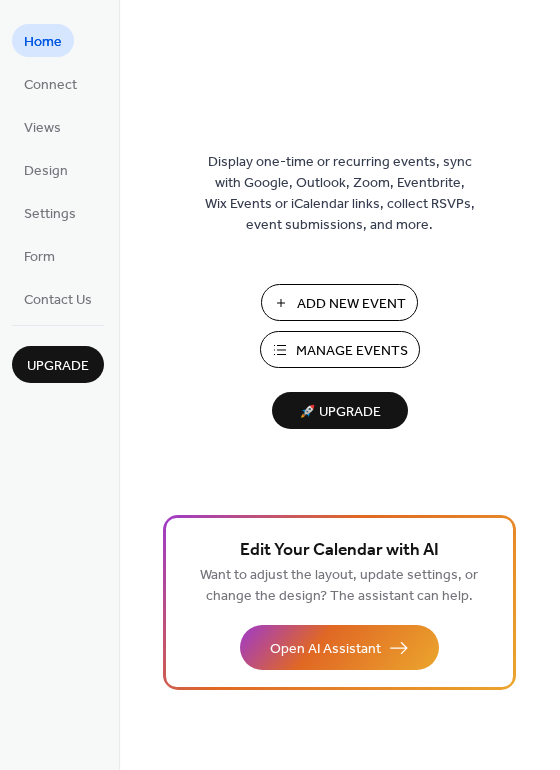 click on "Manage Events" at bounding box center (352, 351) 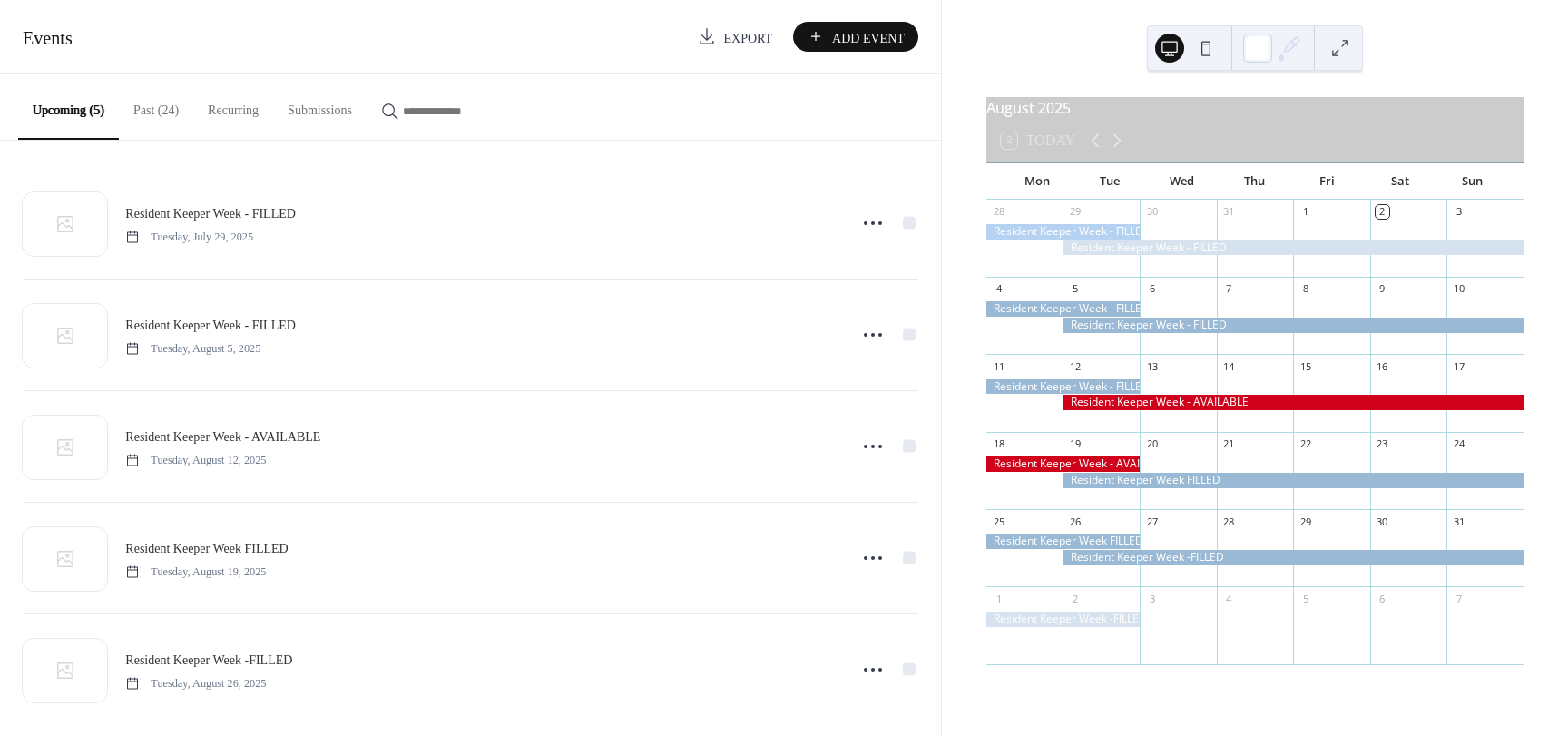 scroll, scrollTop: 0, scrollLeft: 0, axis: both 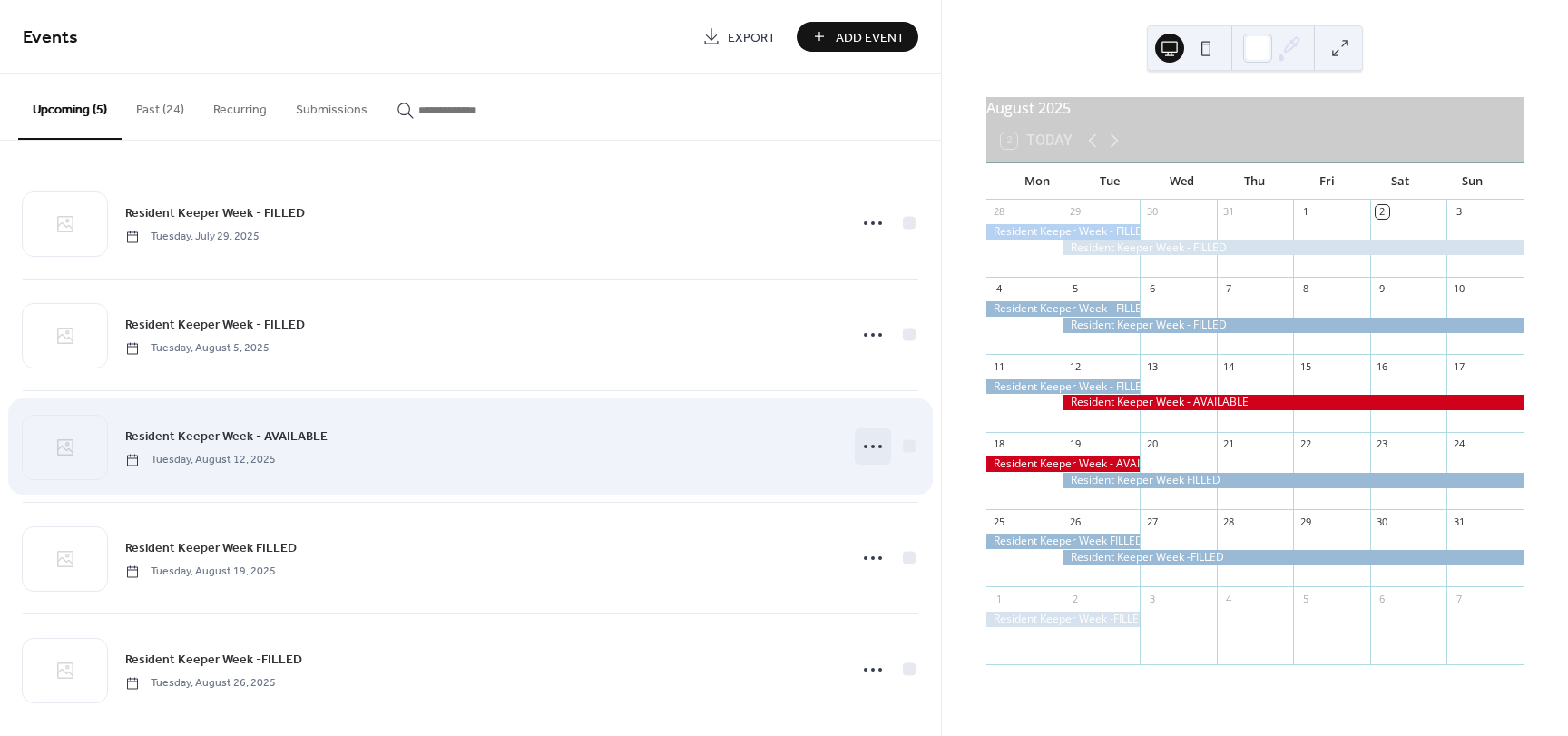 click 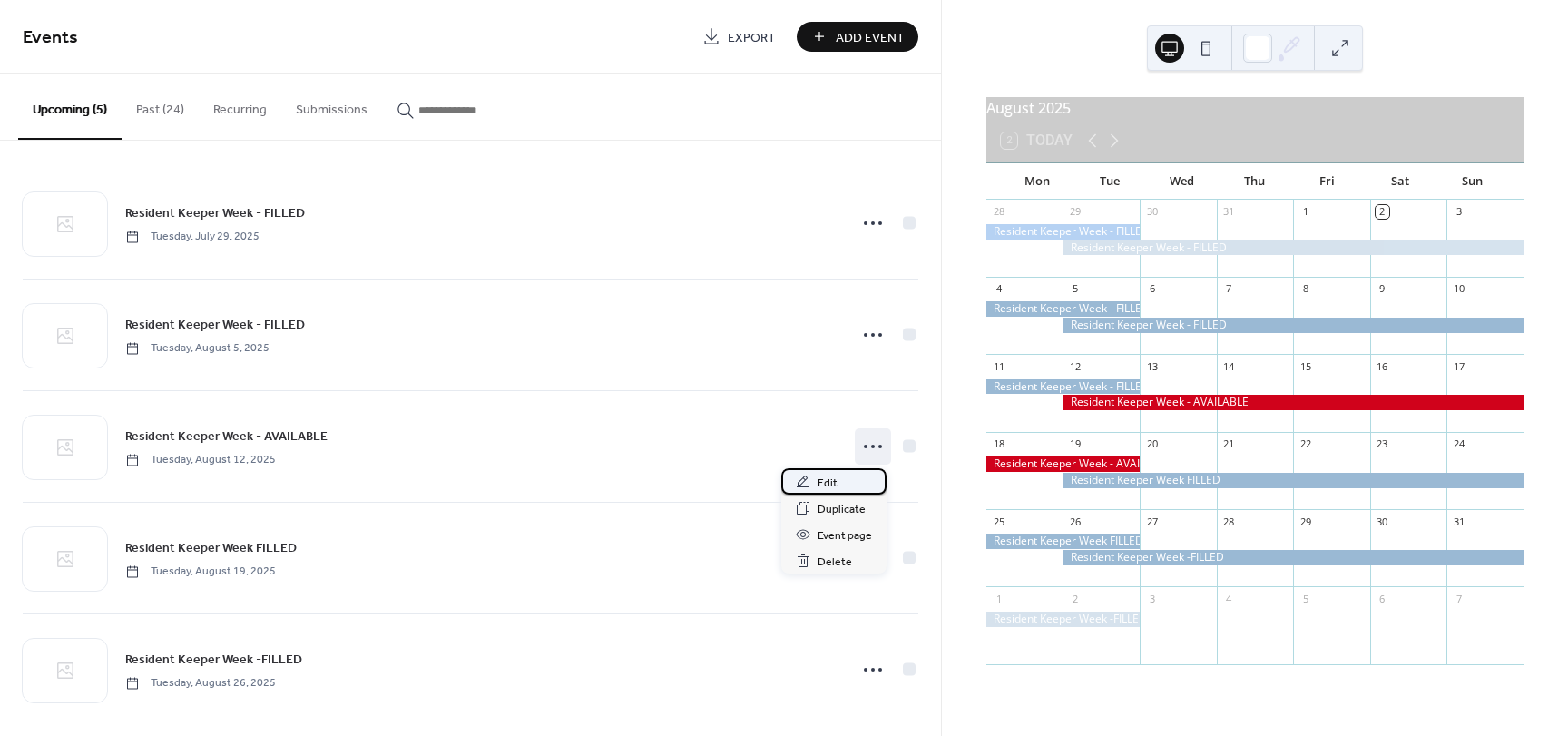 click on "Edit" at bounding box center (834, 481) 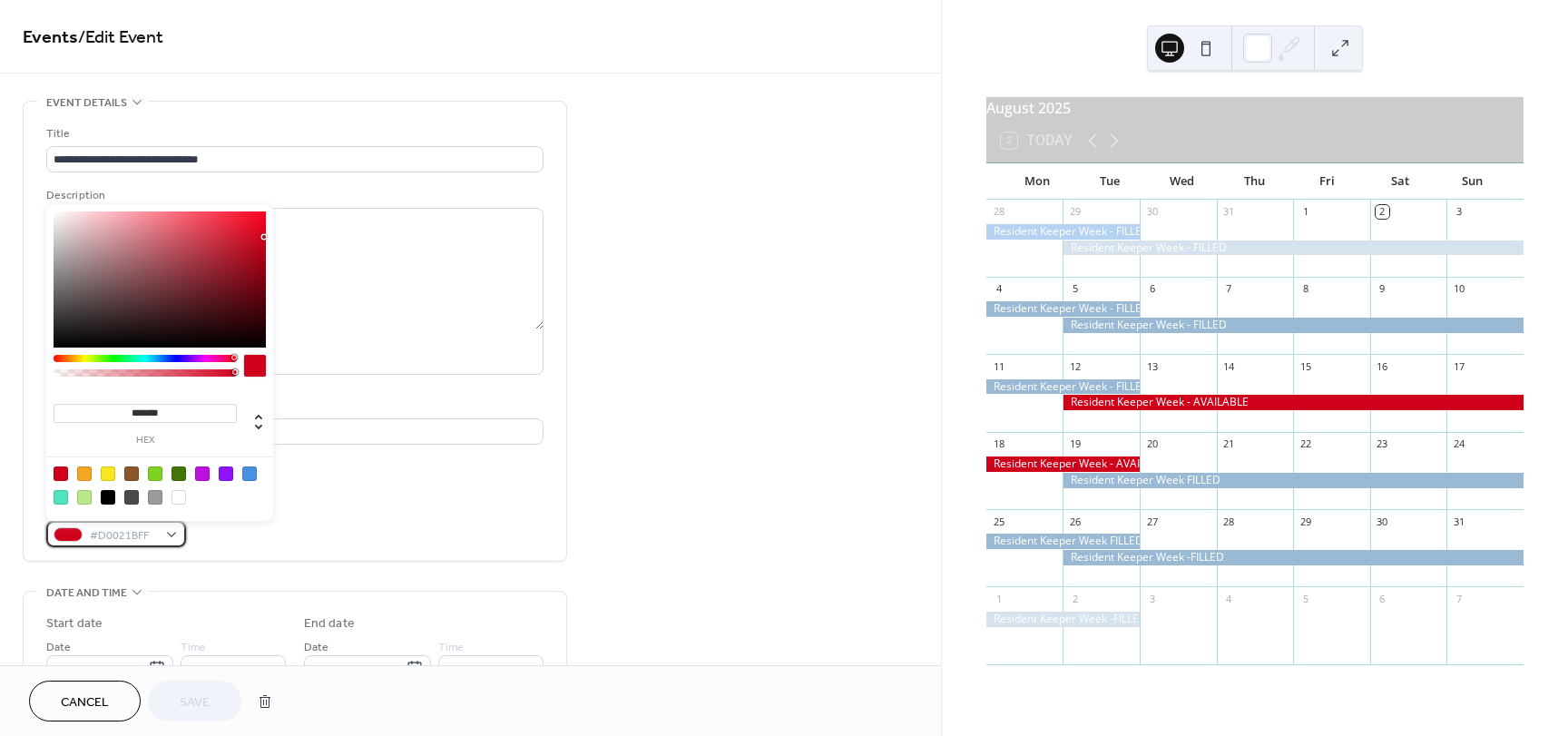 click on "#D0021BFF" at bounding box center (116, 534) 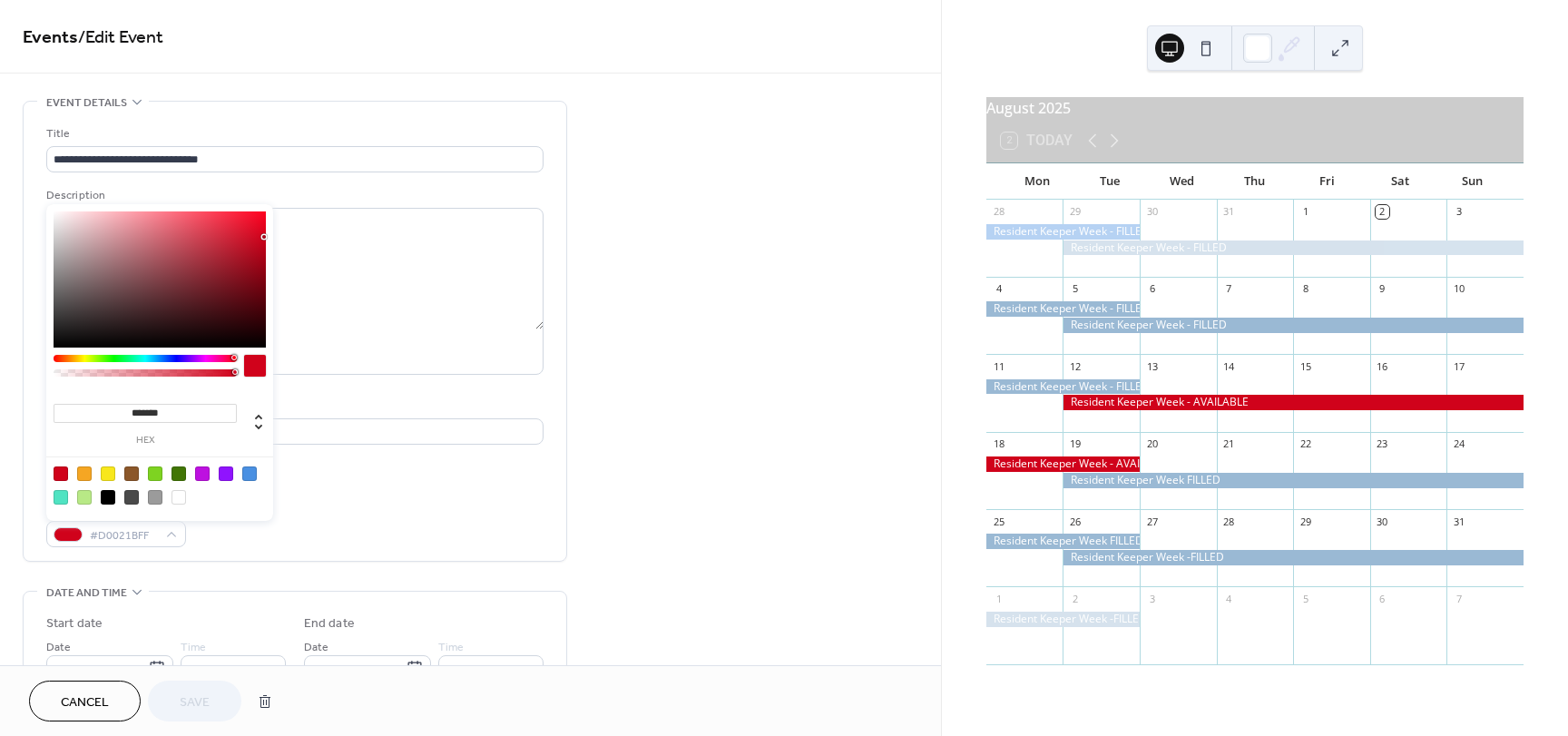 click at bounding box center (160, 485) 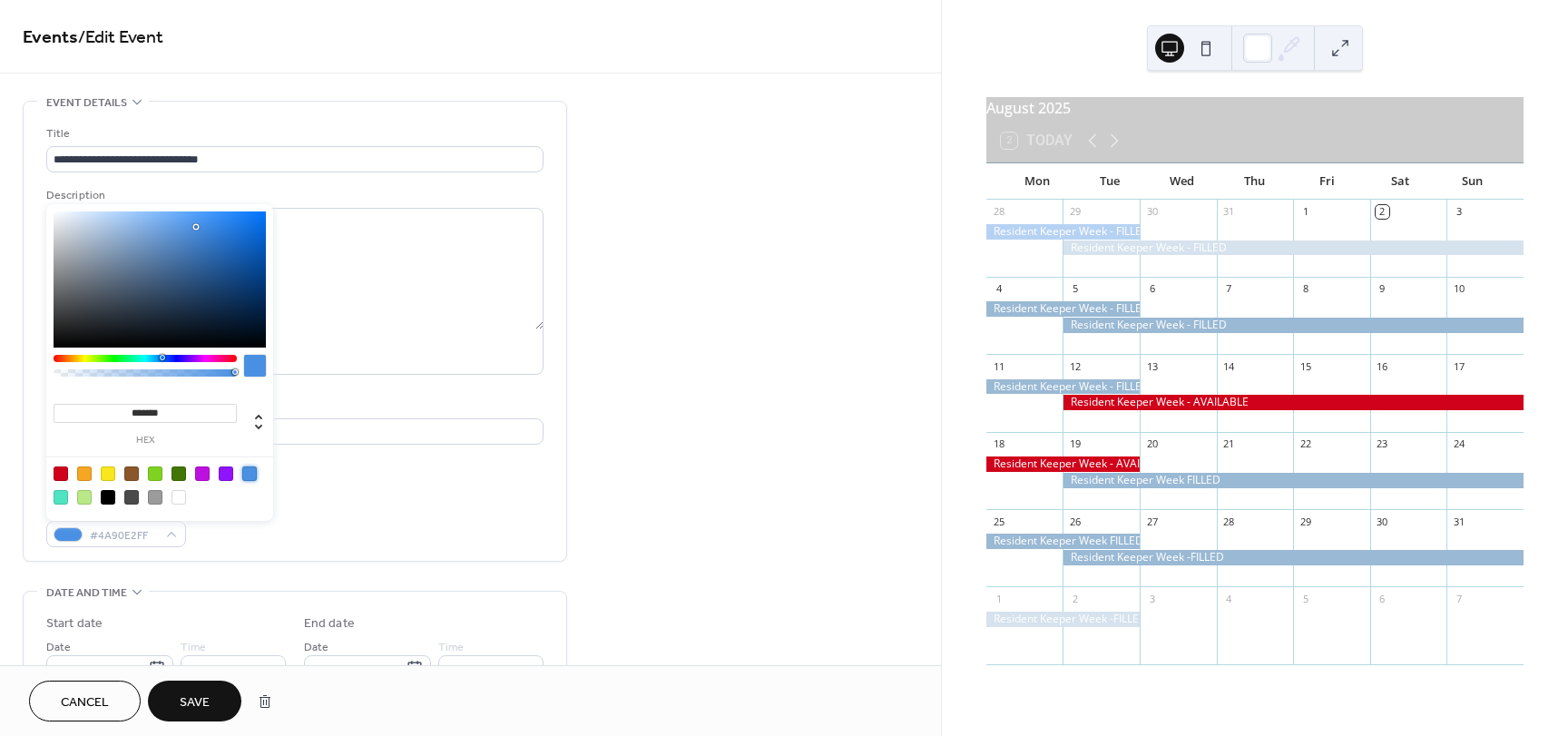 click on "Save" at bounding box center [194, 701] 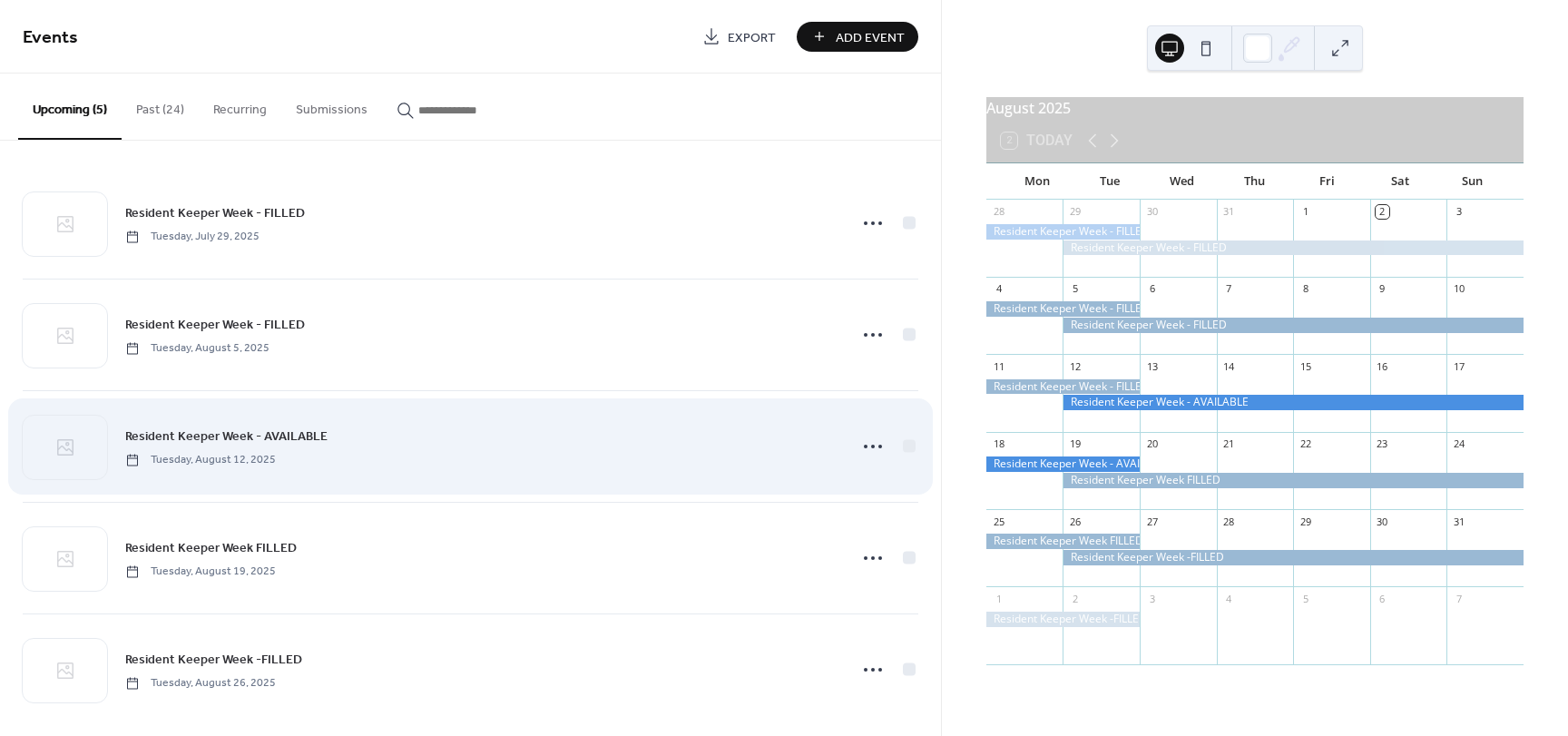 click on "Resident Keeper Week - AVAILABLE" at bounding box center (226, 437) 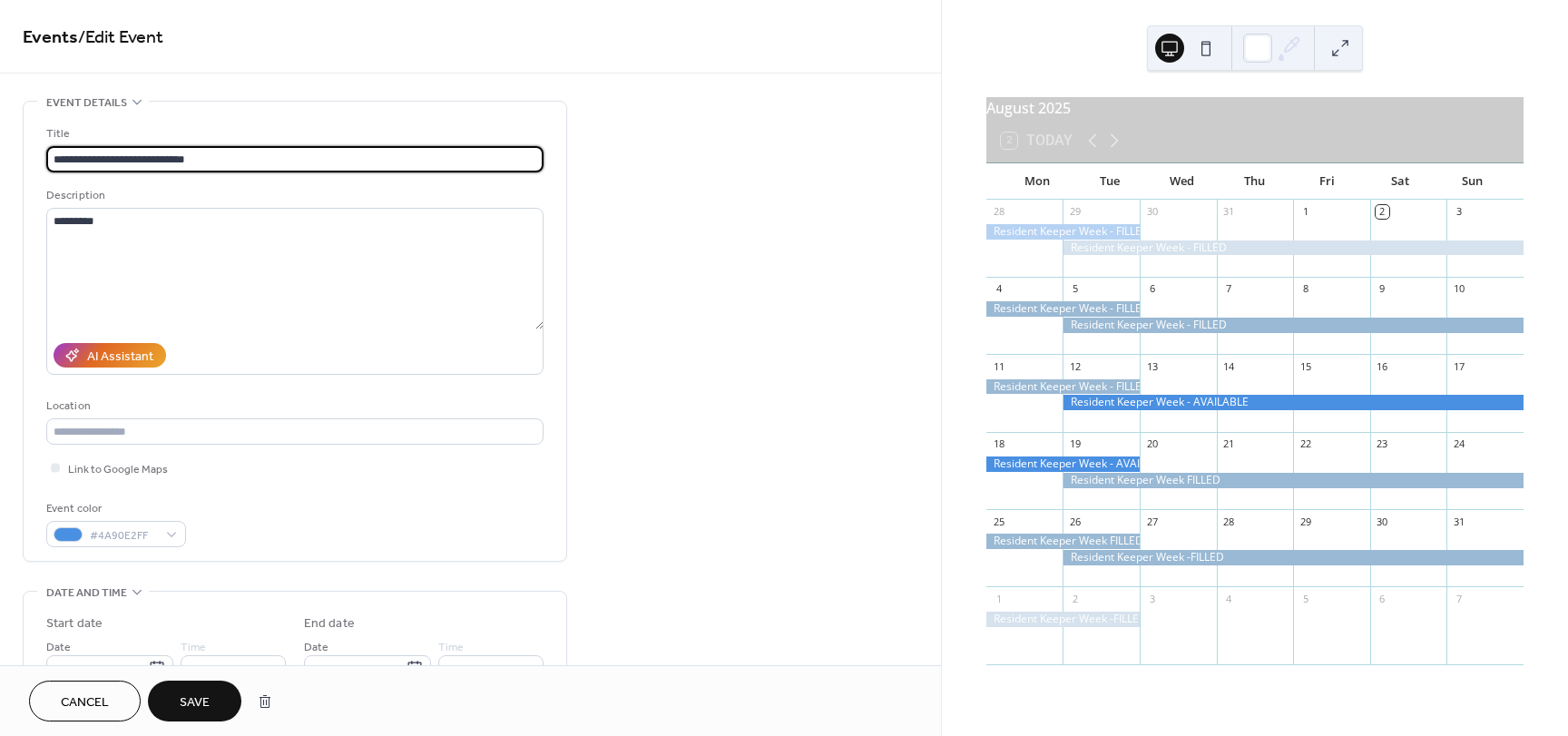 type on "**********" 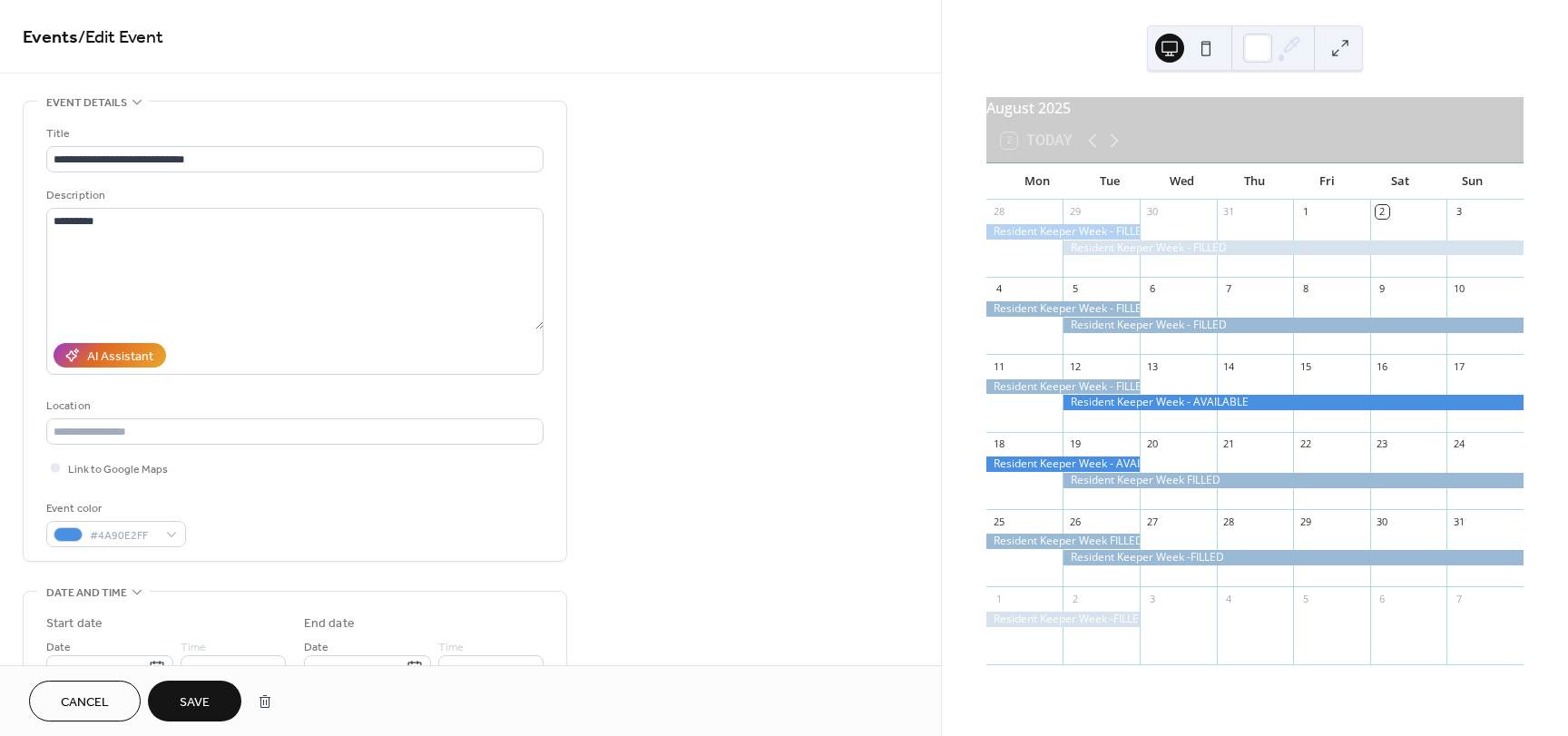 click on "Save" at bounding box center [194, 702] 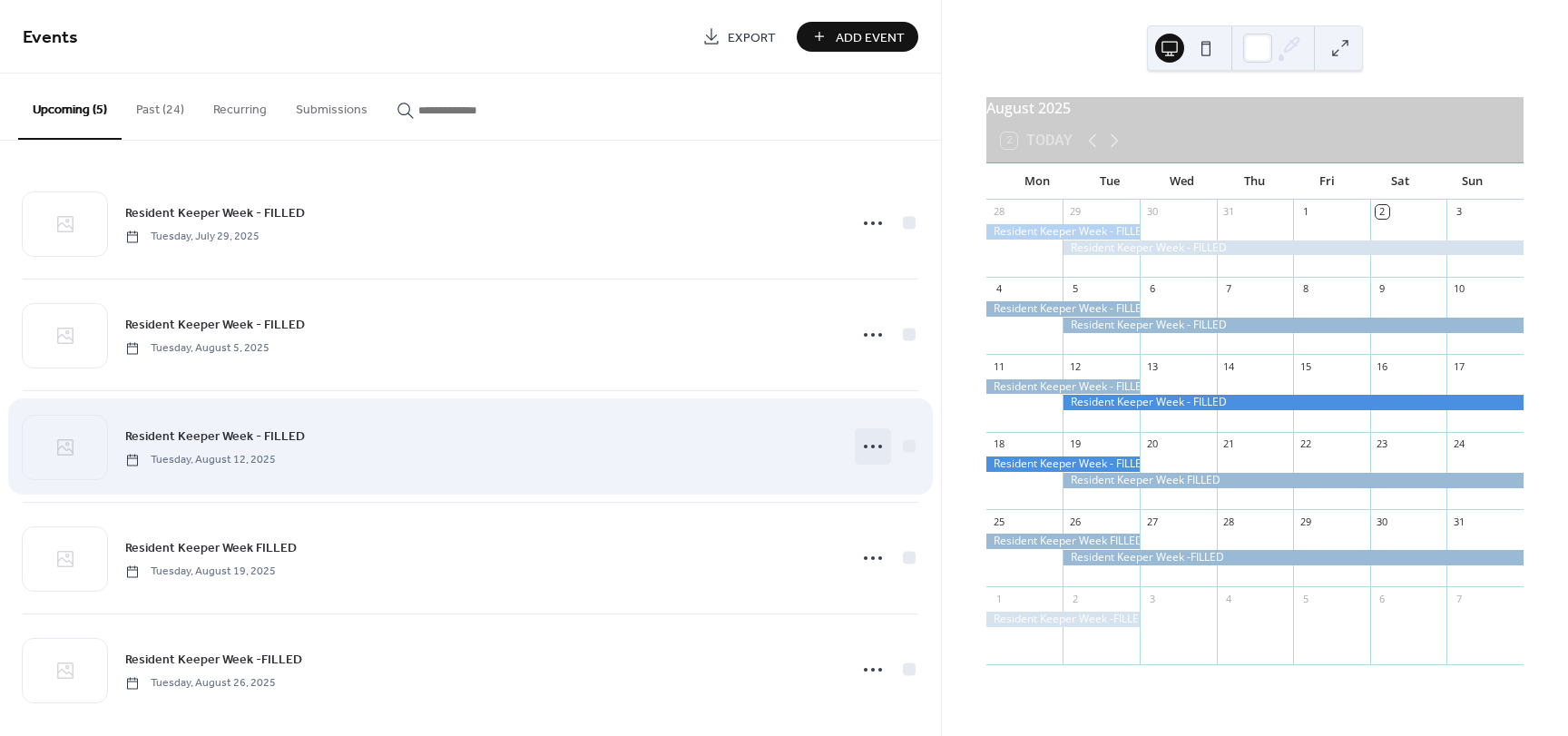 click 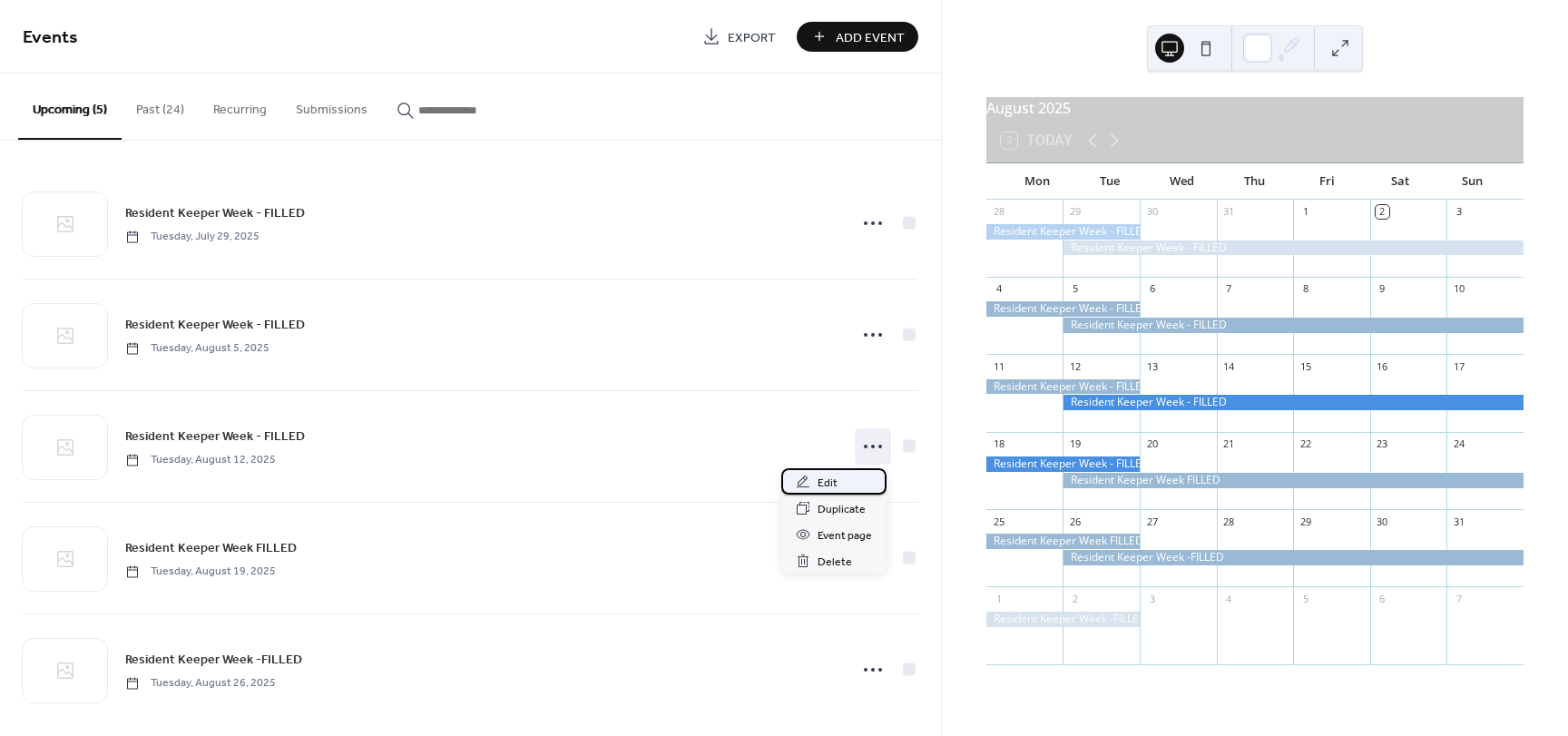click on "Edit" at bounding box center [828, 483] 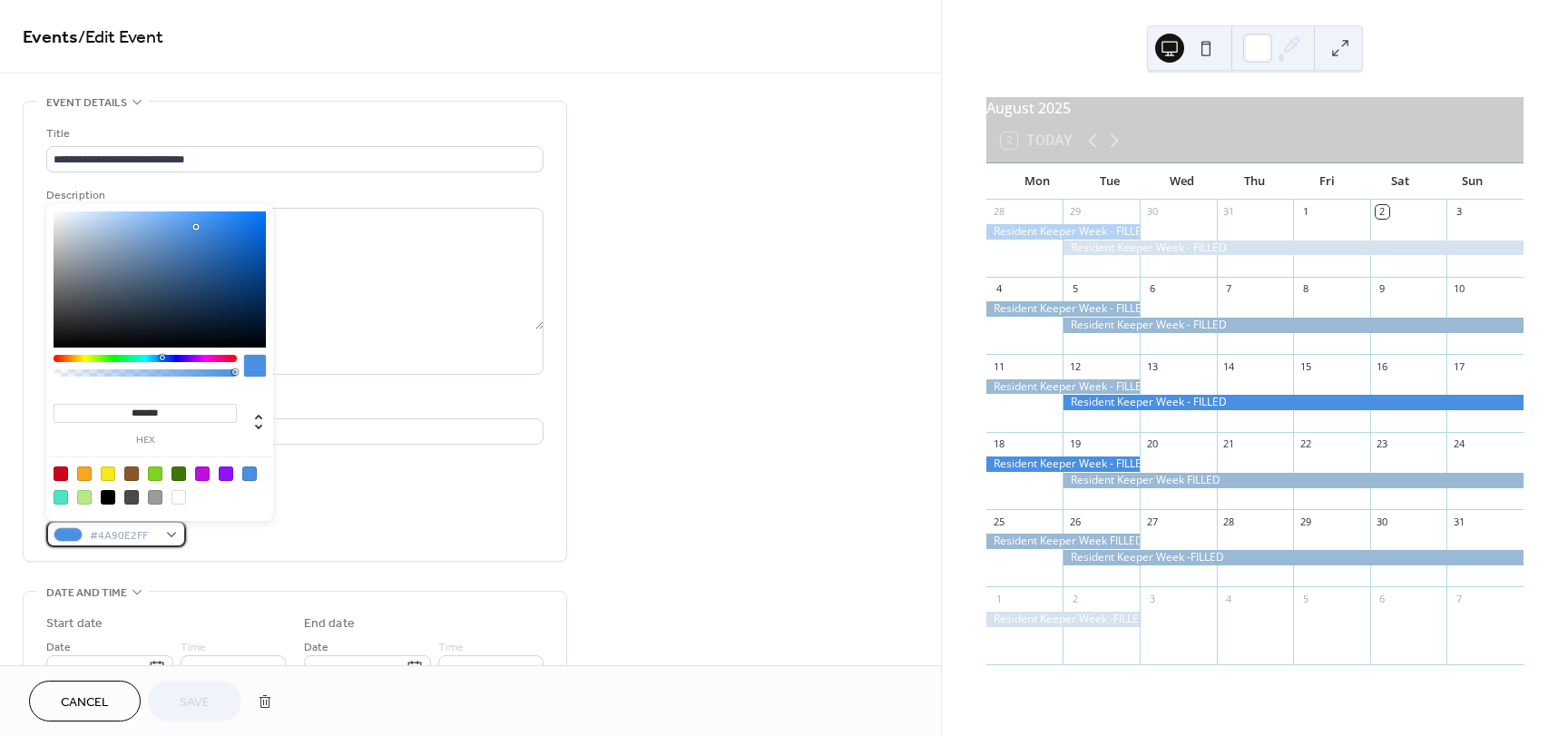 click on "#4A90E2FF" at bounding box center [116, 534] 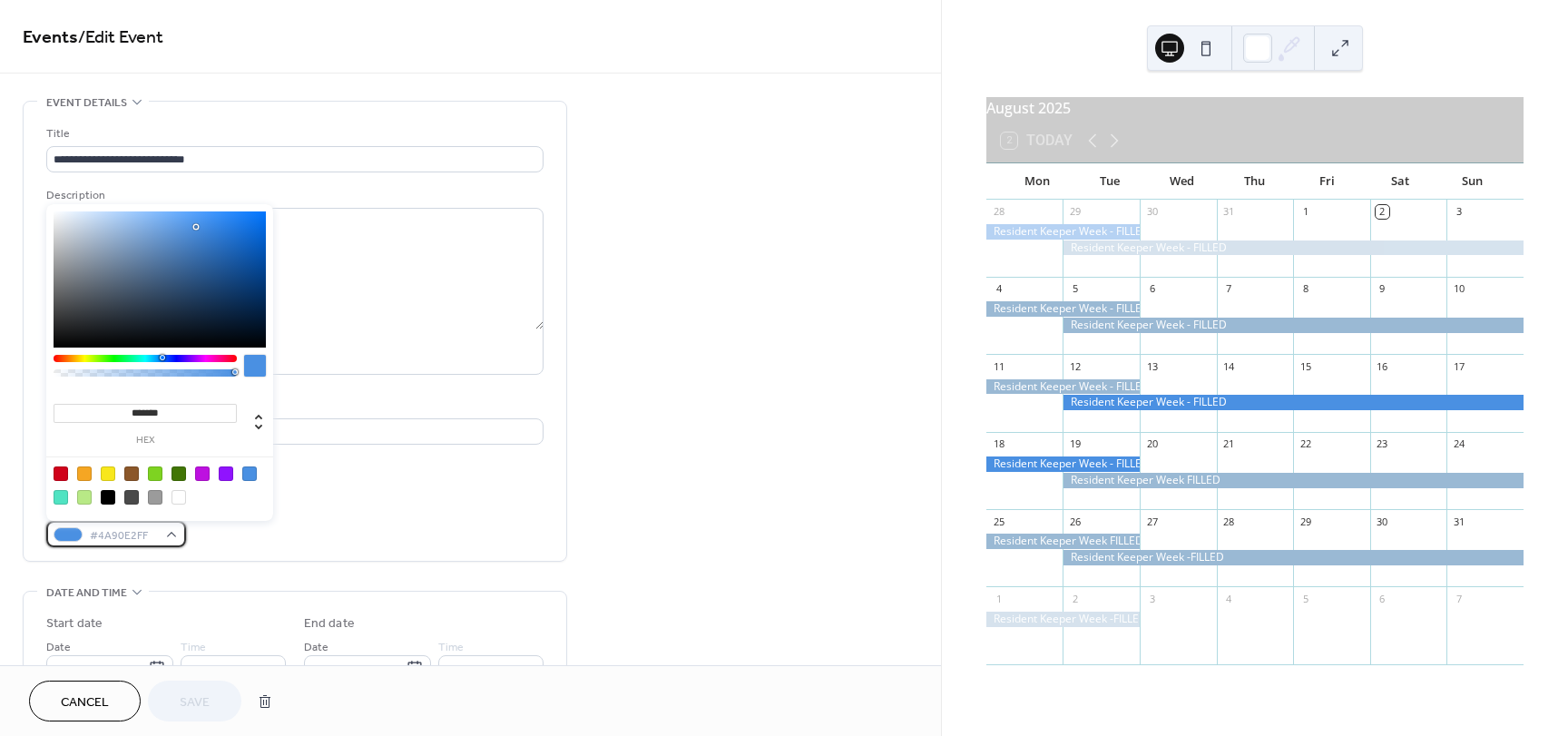 click on "#4A90E2FF" at bounding box center (116, 534) 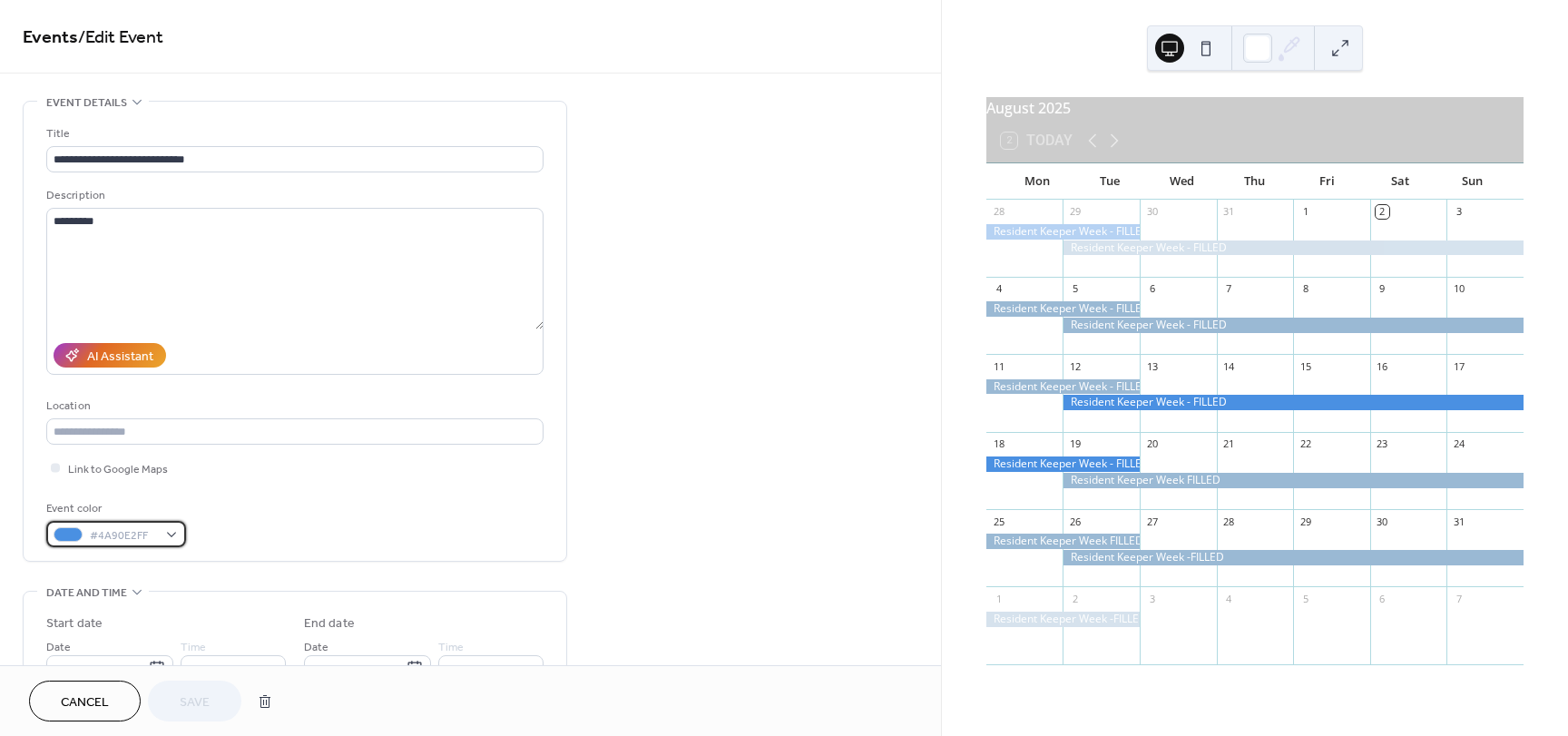 click on "#4A90E2FF" at bounding box center (116, 534) 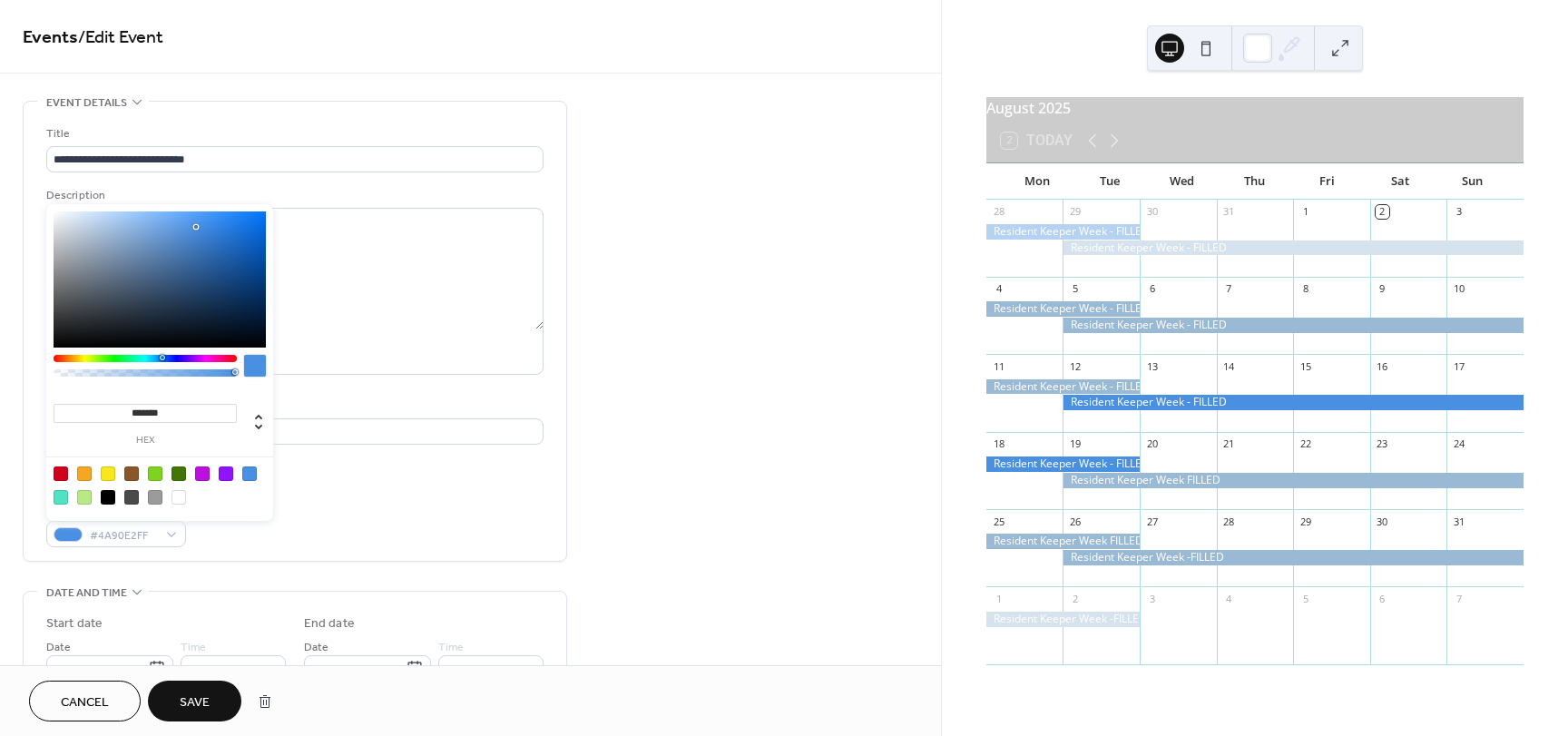 type on "**" 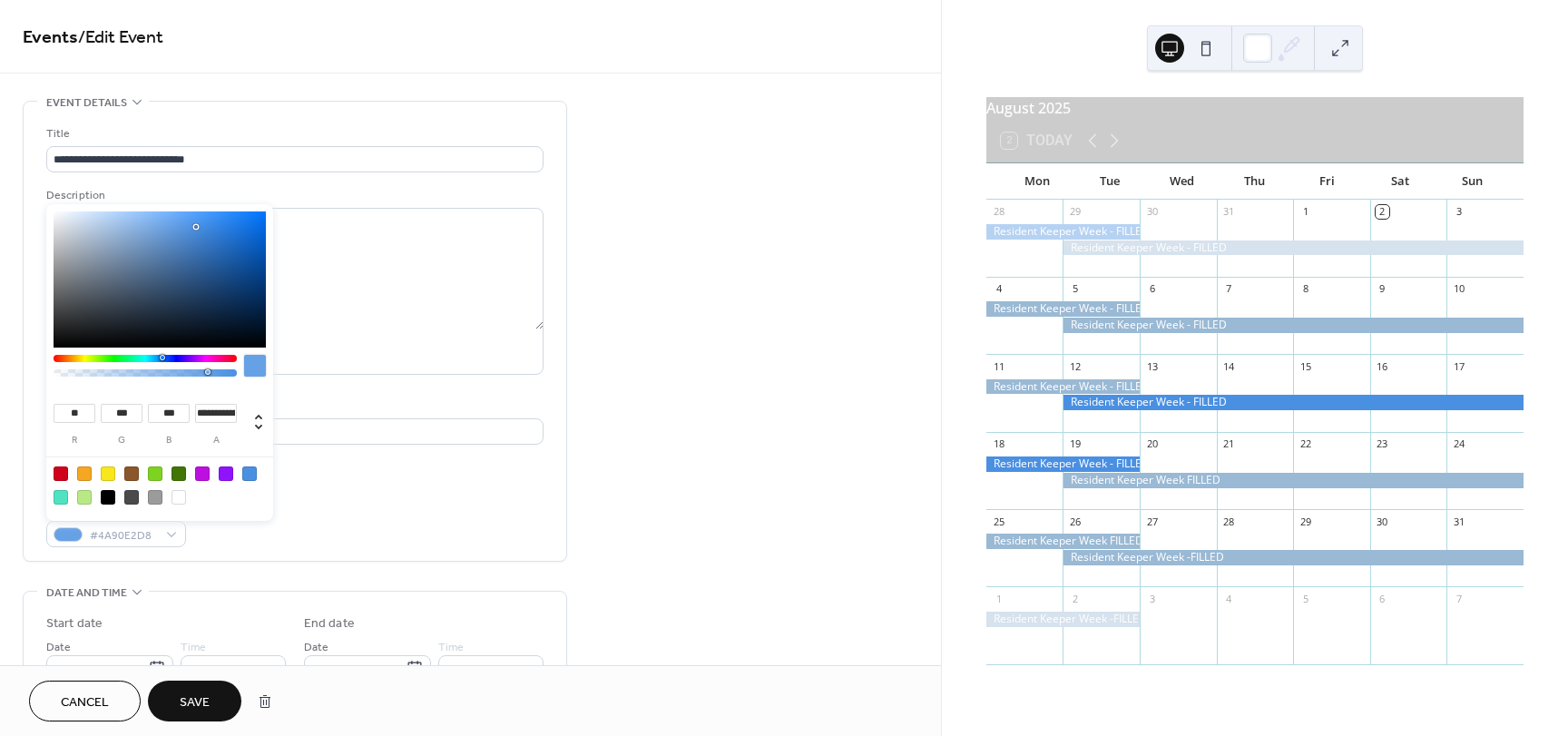 type on "**********" 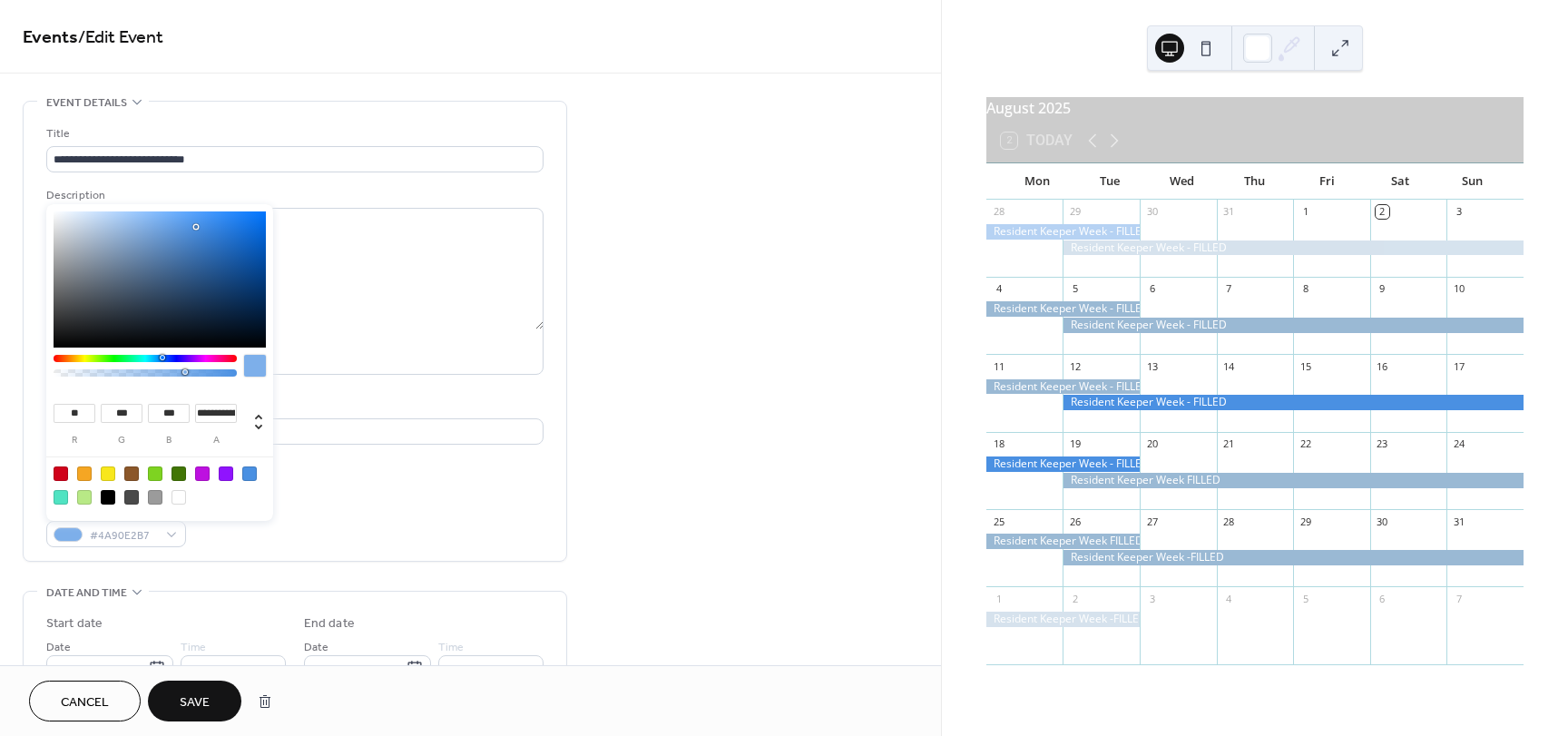 drag, startPoint x: 235, startPoint y: 373, endPoint x: 185, endPoint y: 374, distance: 50.01 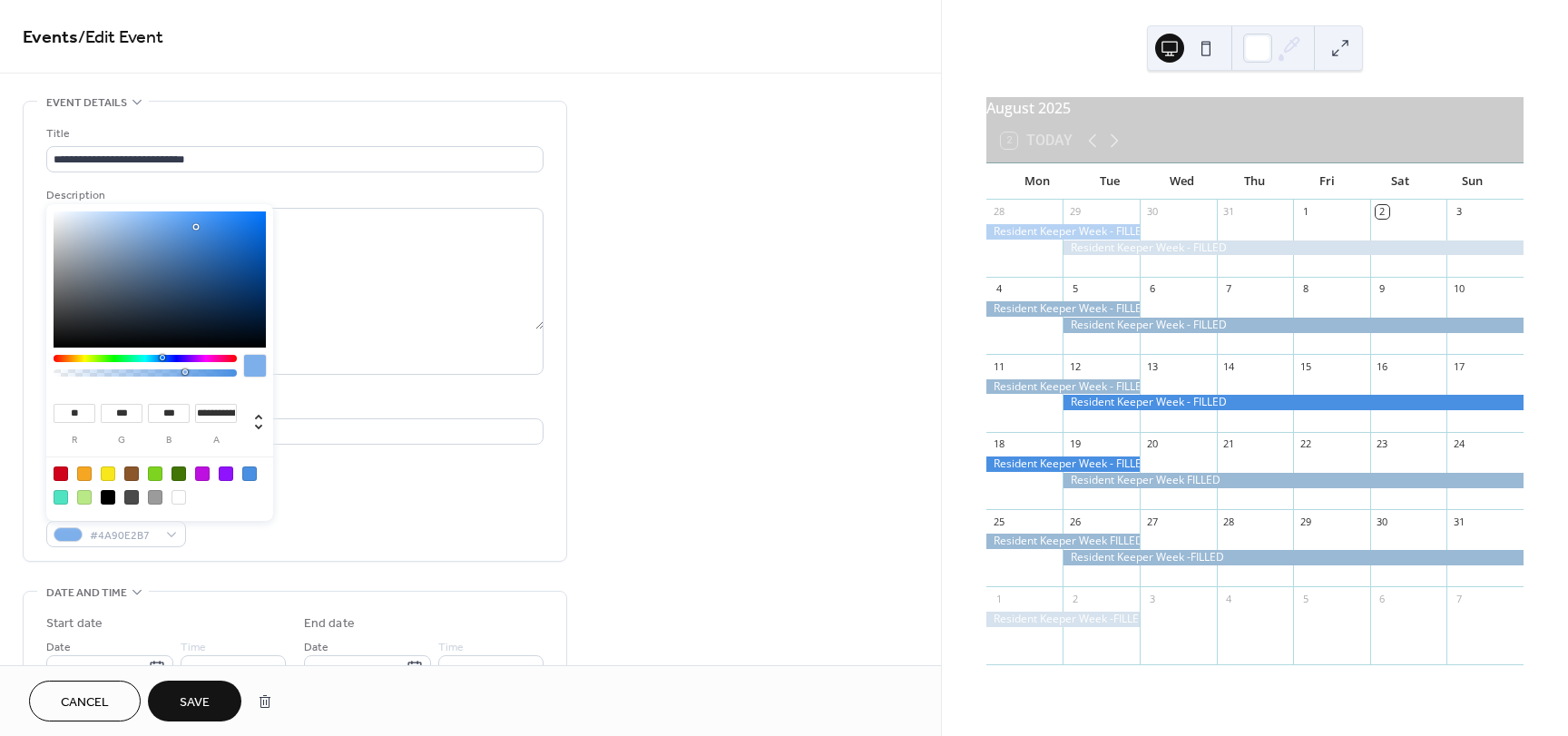 click at bounding box center (255, 366) 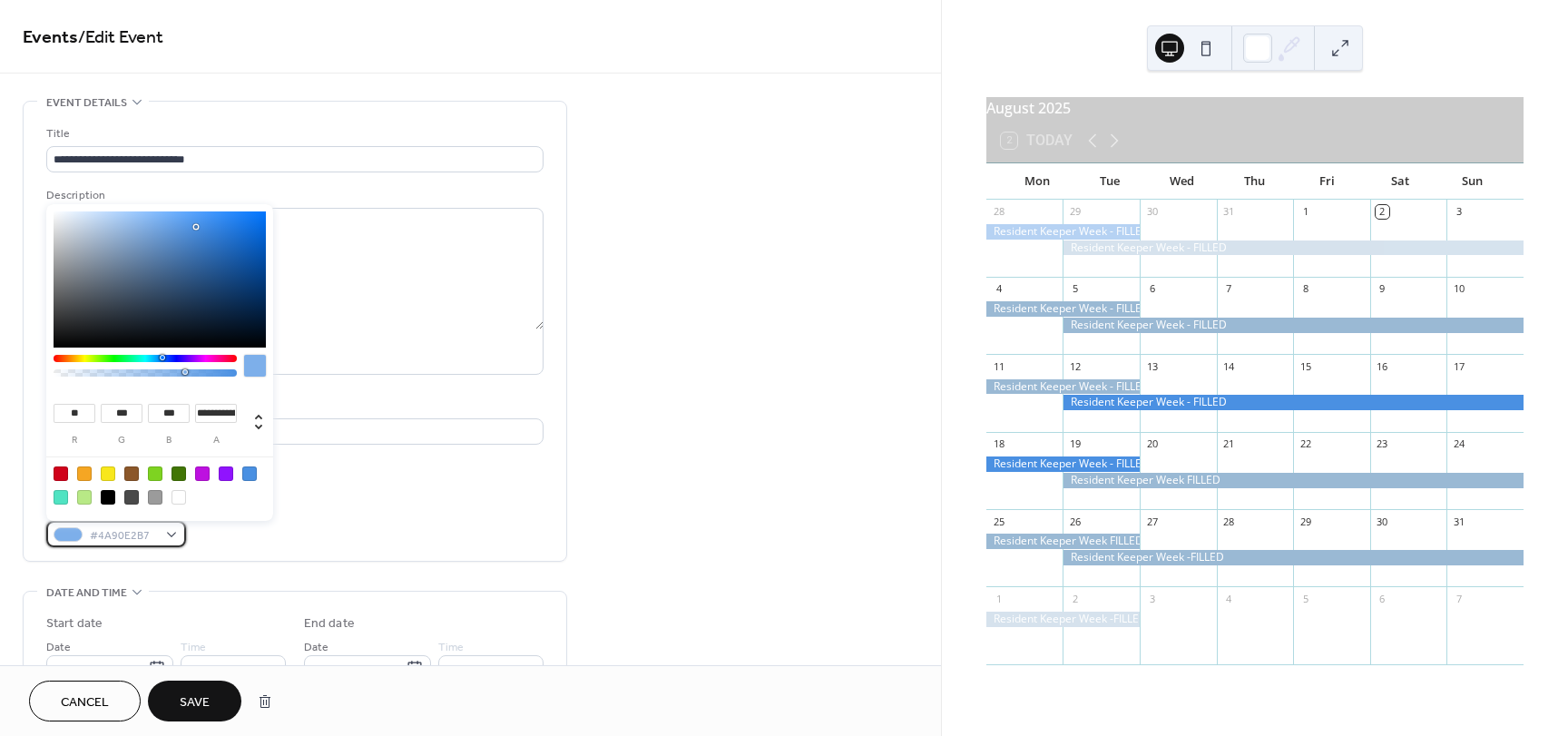 click at bounding box center [68, 535] 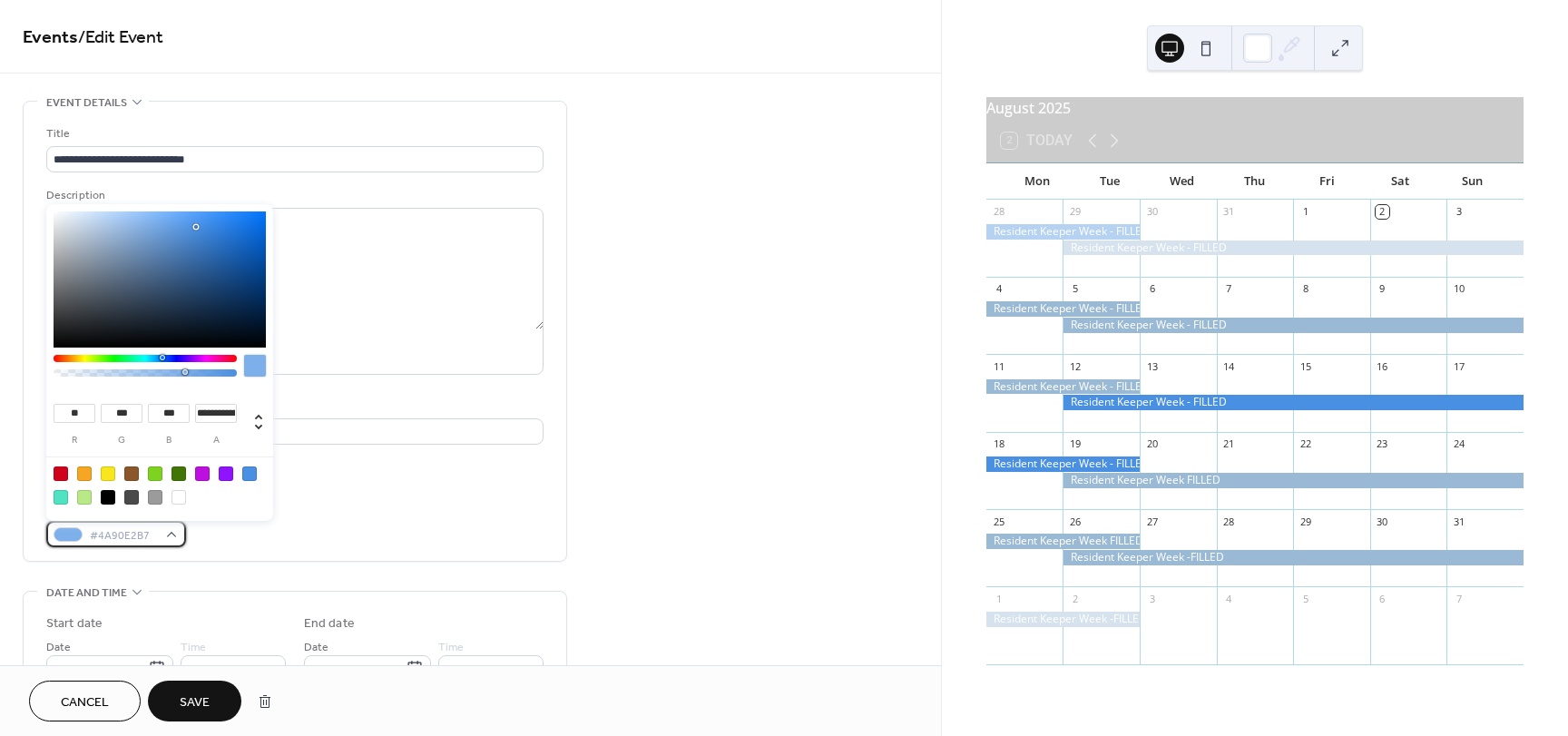 click at bounding box center (68, 535) 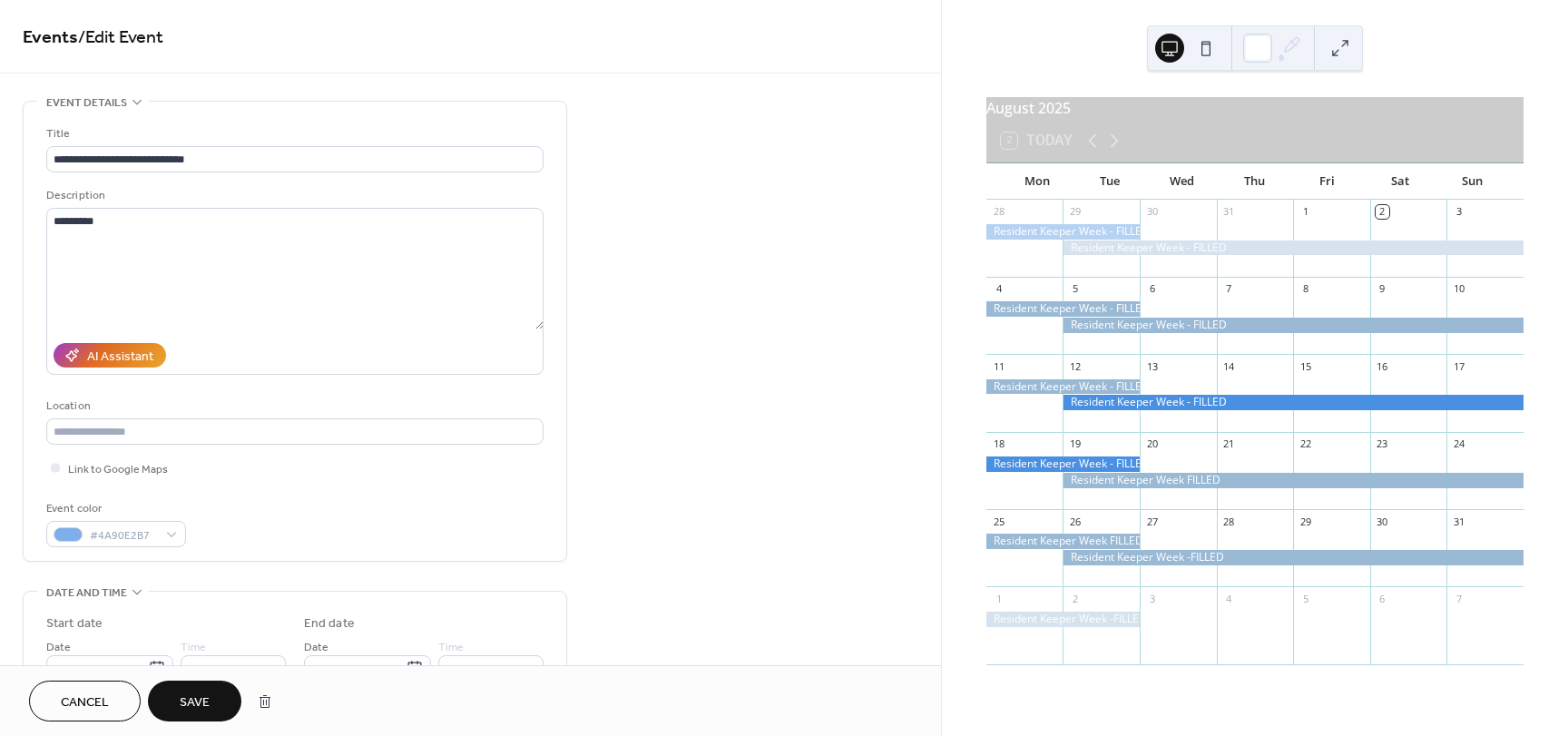 click on "Save" at bounding box center [194, 702] 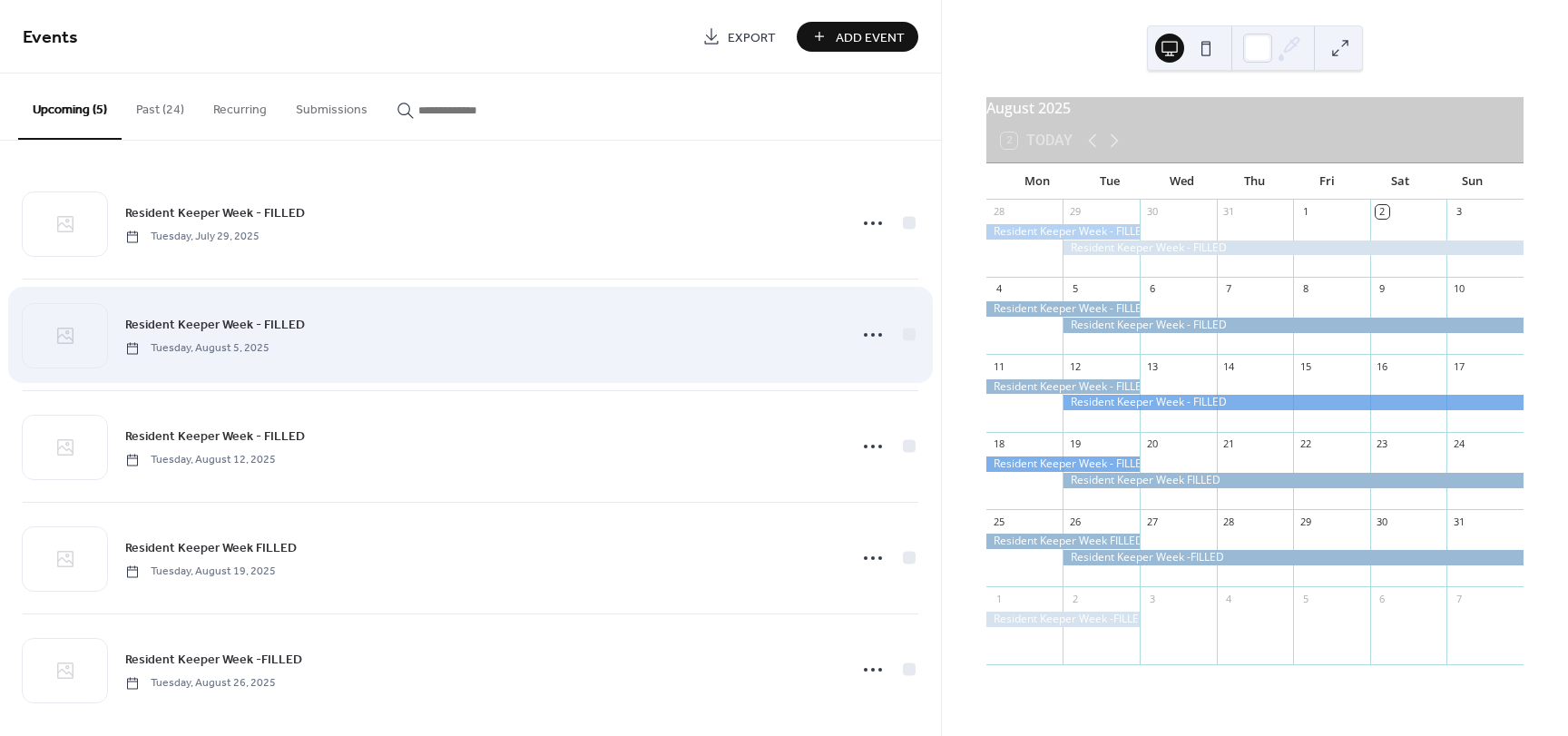 click on "Resident Keeper Week - FILLED" at bounding box center [215, 325] 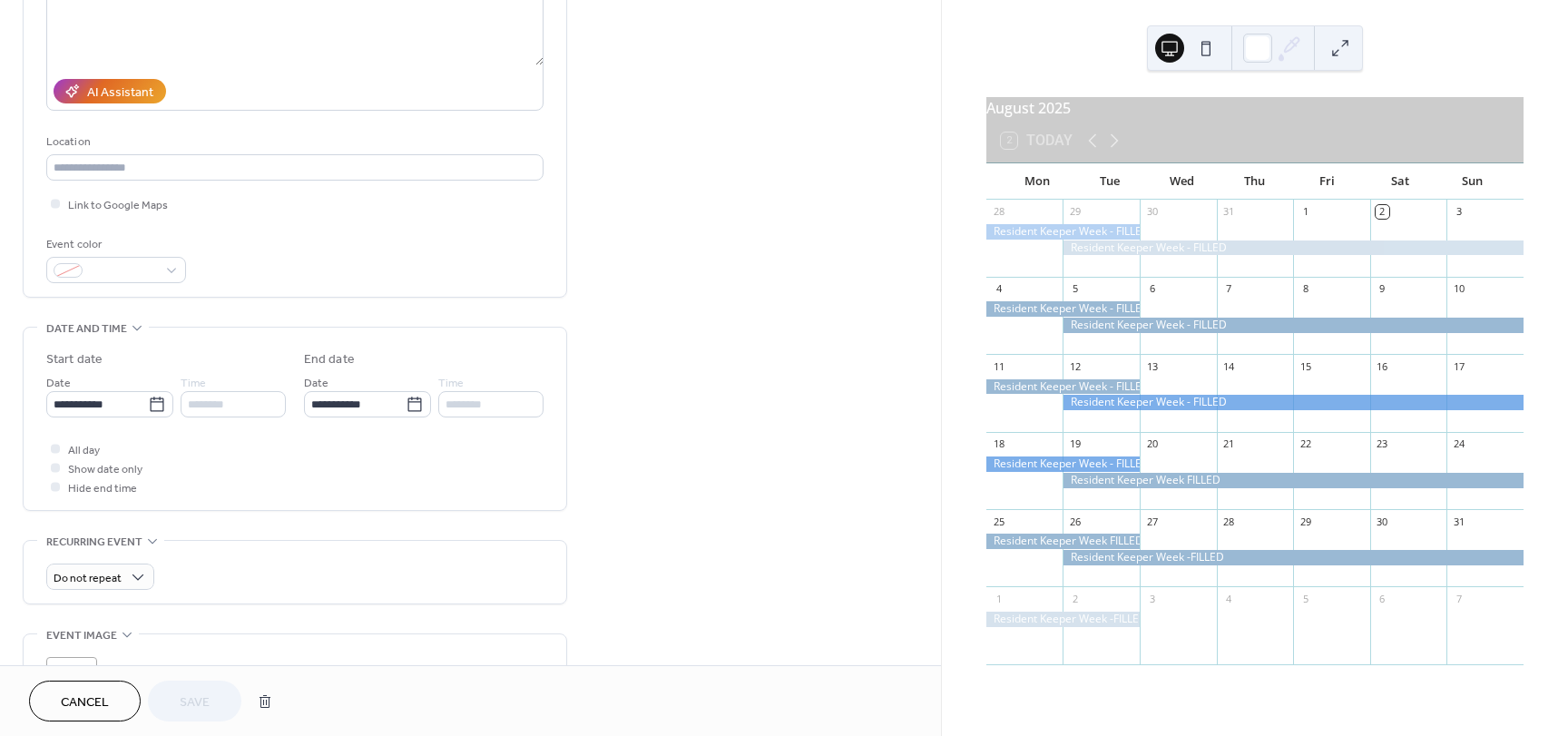 scroll, scrollTop: 272, scrollLeft: 0, axis: vertical 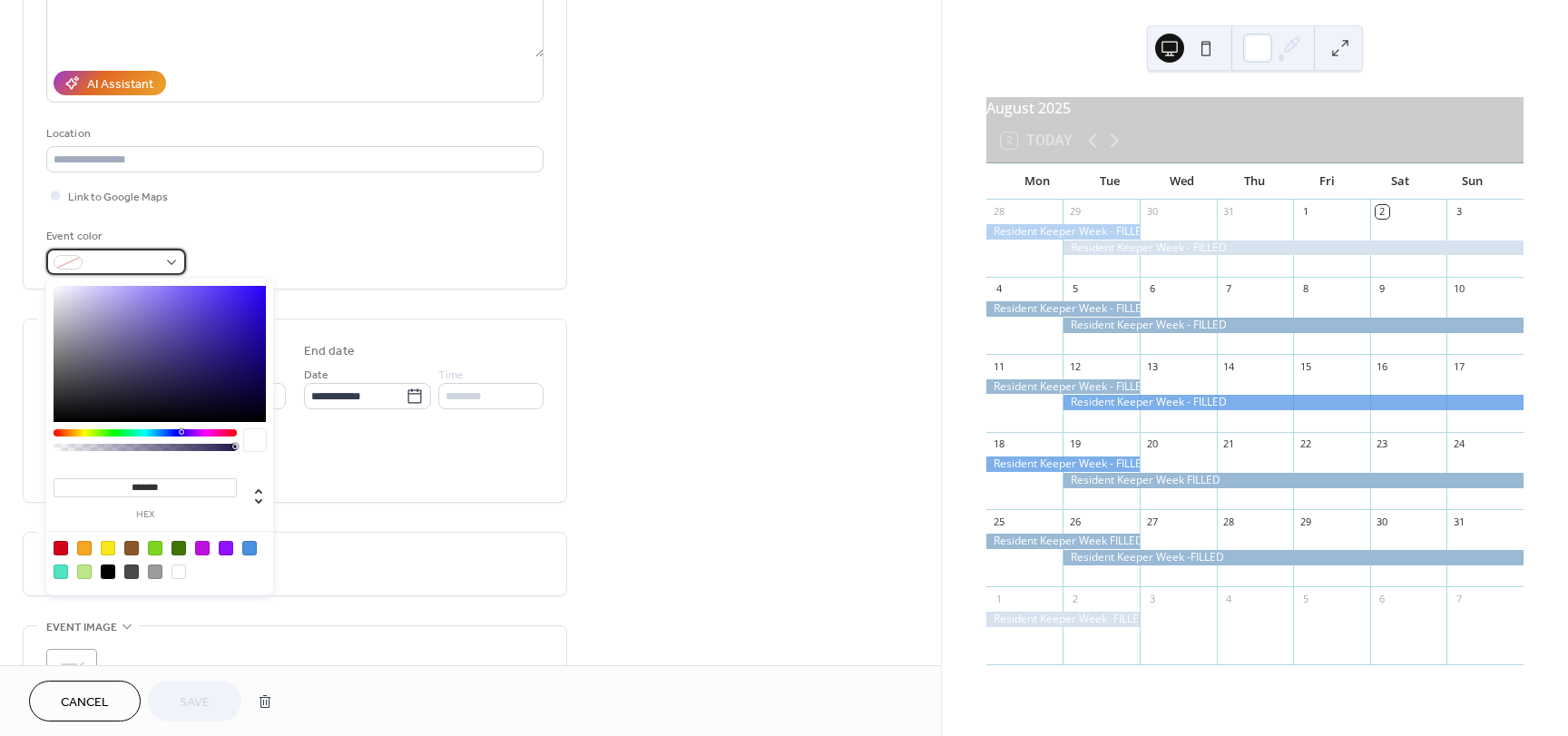 click at bounding box center (116, 261) 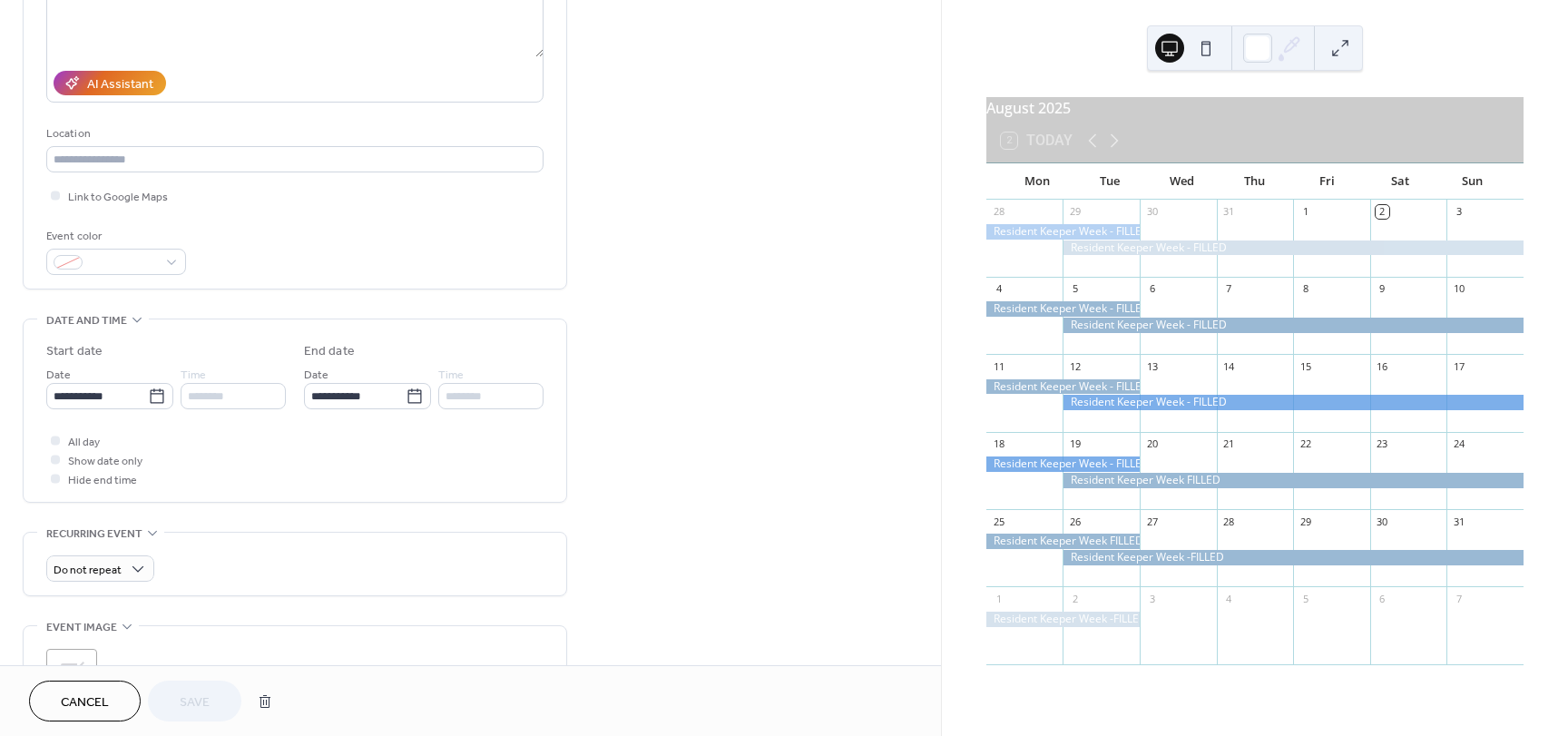 click on "Cancel" at bounding box center (84, 702) 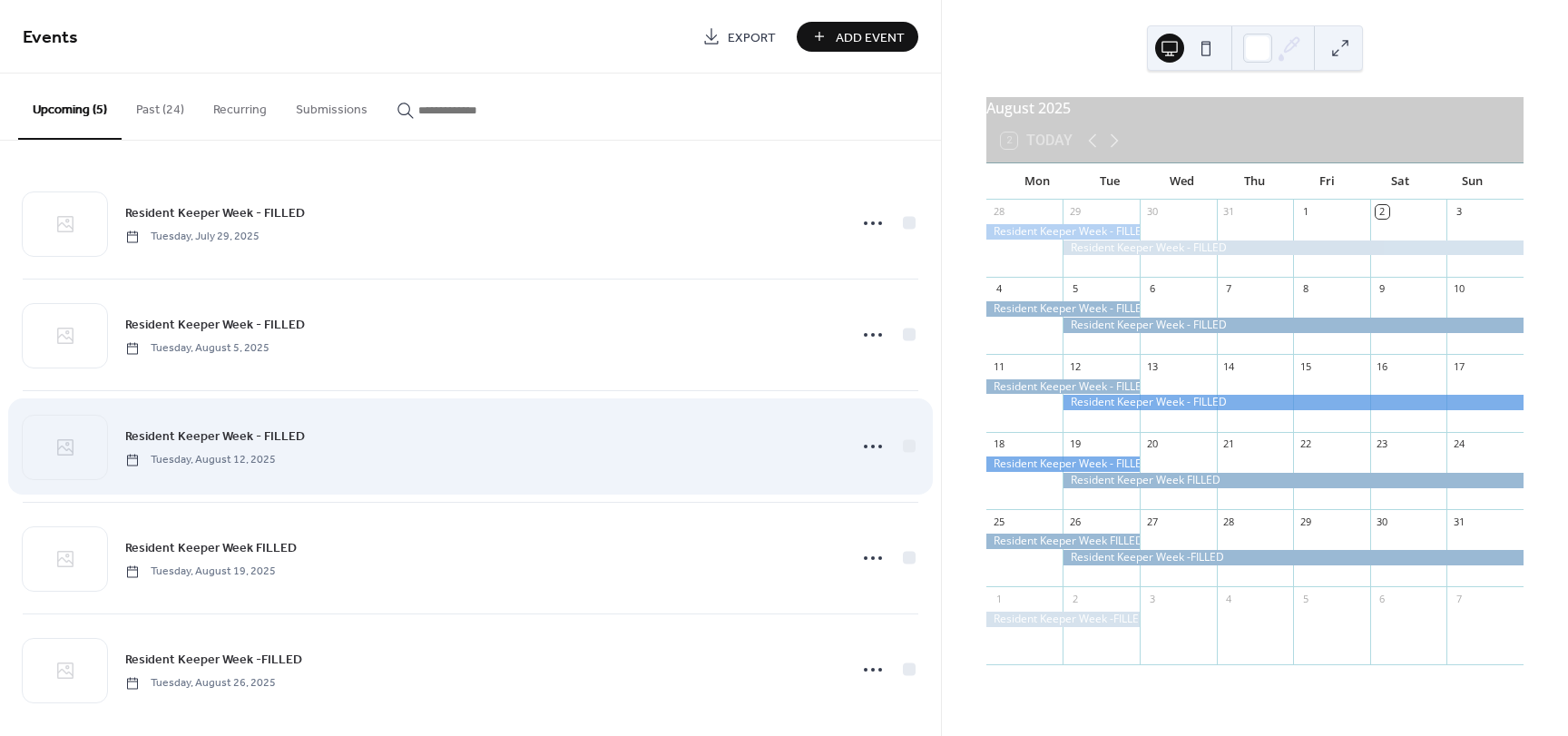 click on "Resident Keeper Week - FILLED" at bounding box center [215, 437] 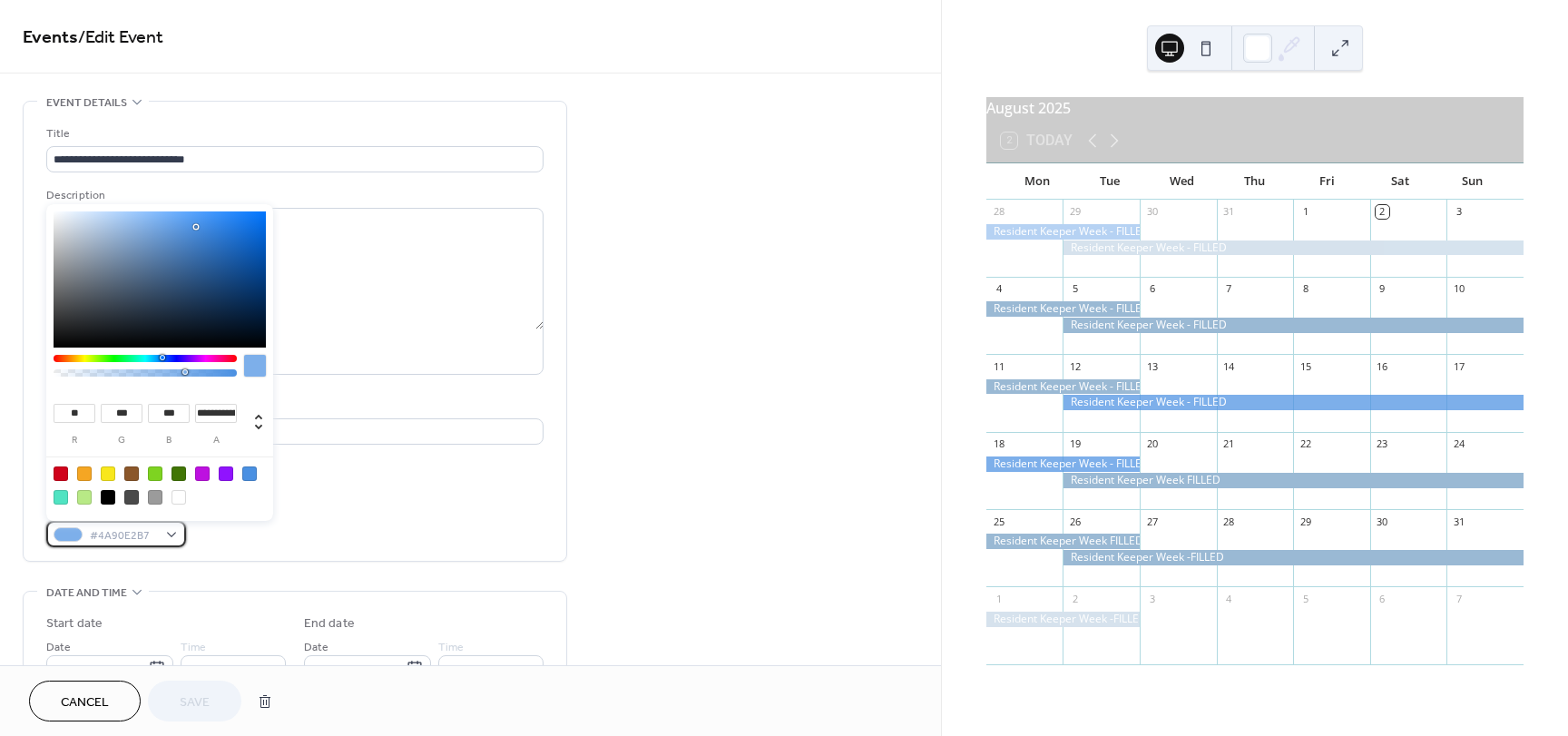 click on "#4A90E2B7" at bounding box center [123, 535] 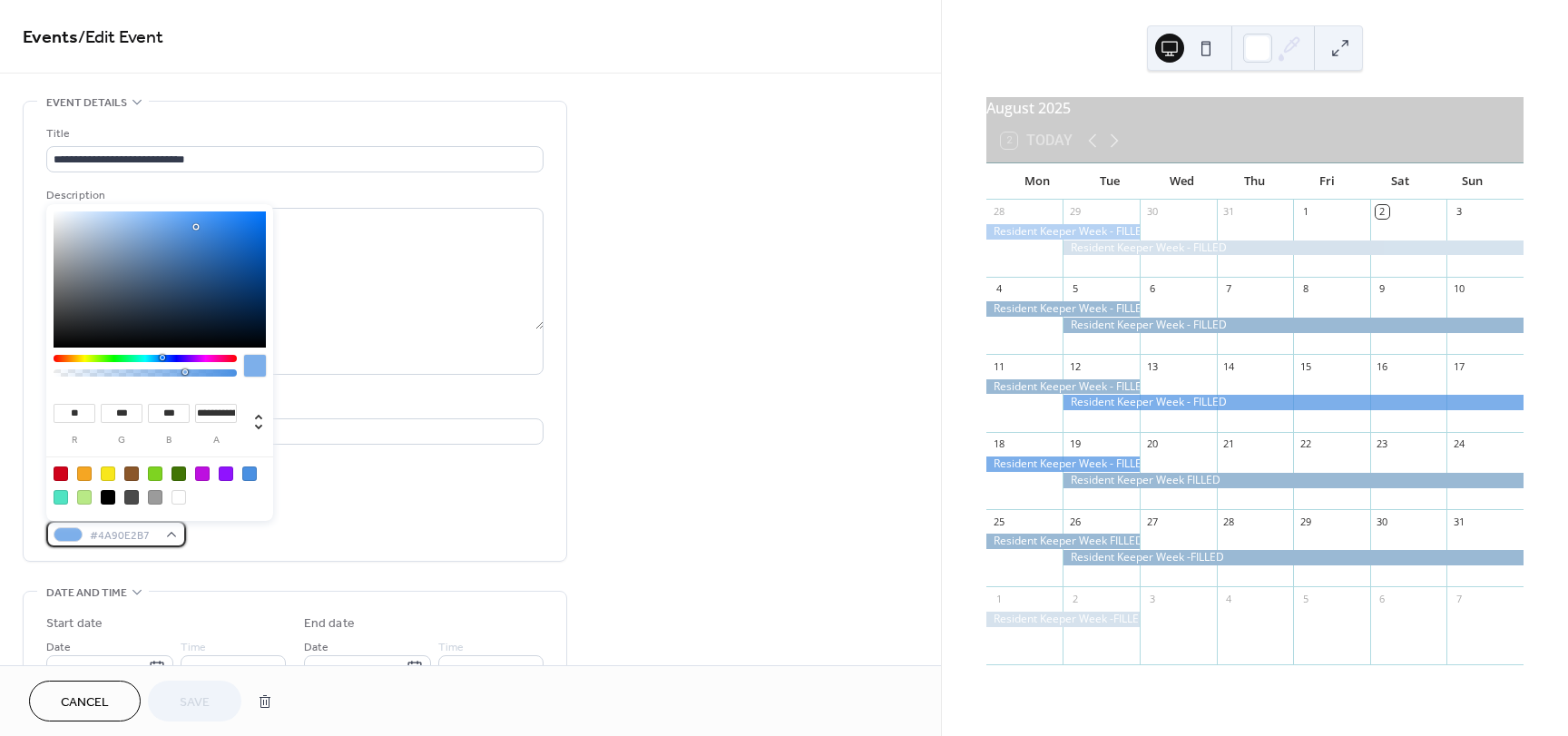 click on "#4A90E2B7" at bounding box center [123, 535] 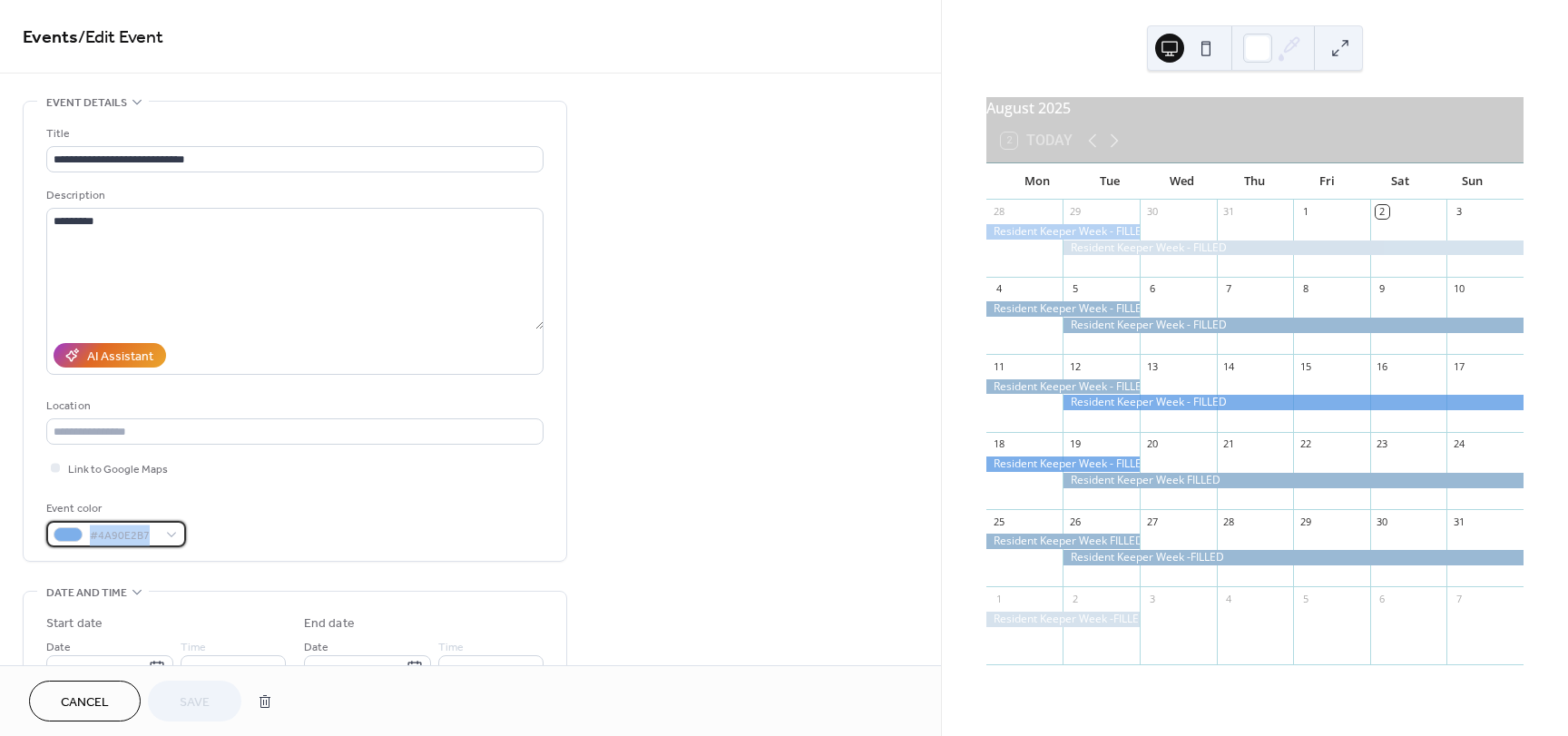 drag, startPoint x: 146, startPoint y: 533, endPoint x: 80, endPoint y: 520, distance: 67.26812 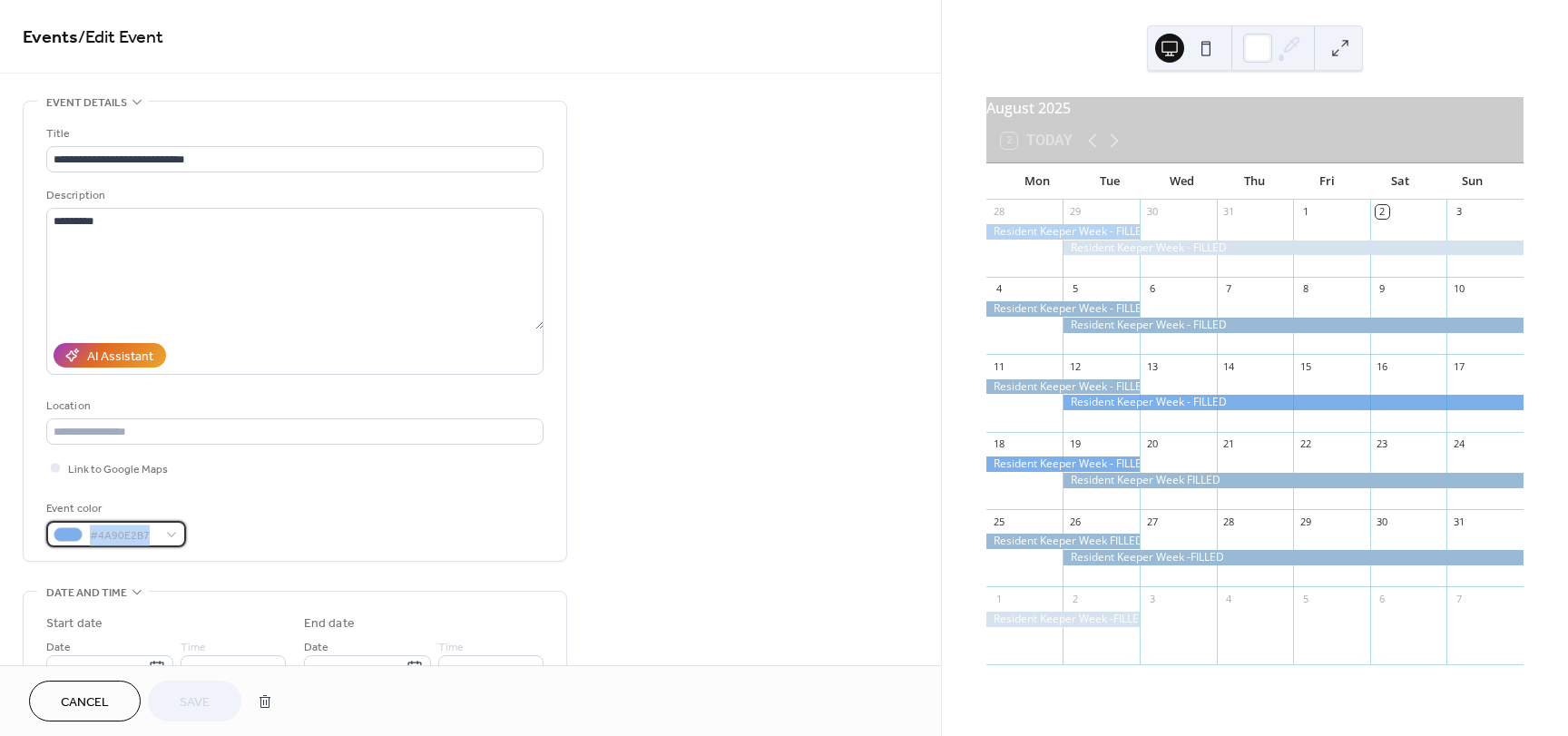 click on "Event color #[HEXCODE]" at bounding box center [116, 523] 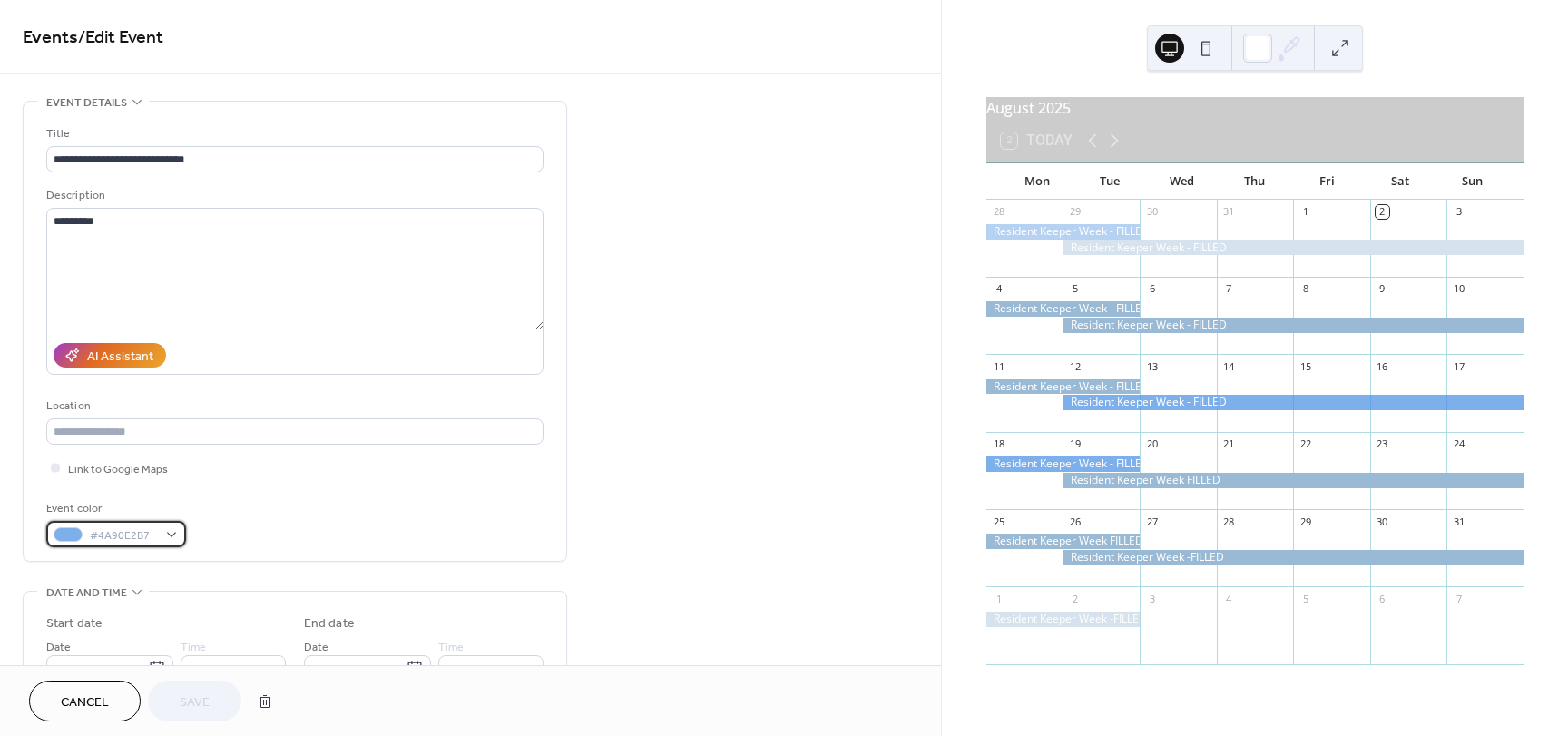 click on "#4A90E2B7" at bounding box center [116, 534] 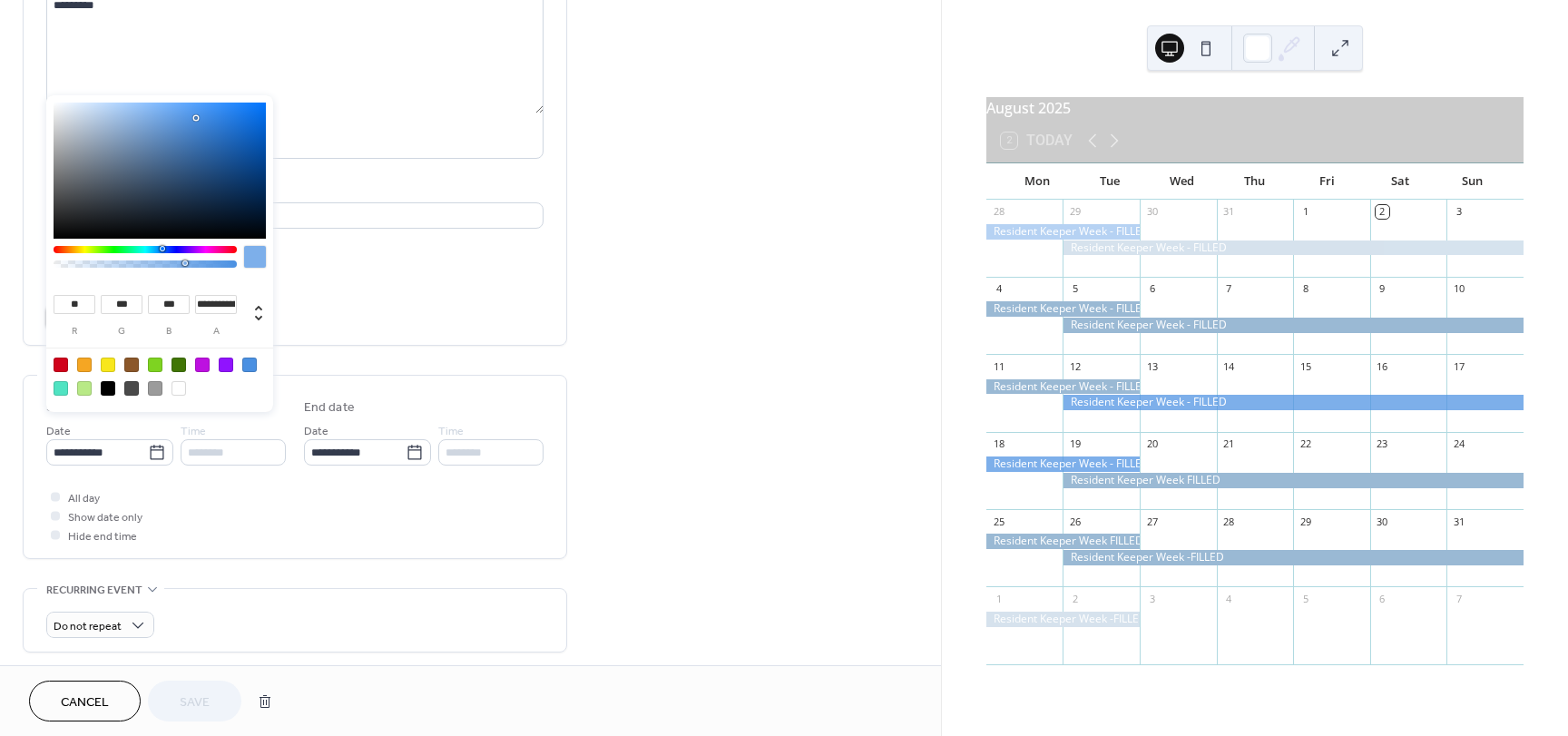 scroll, scrollTop: 0, scrollLeft: 0, axis: both 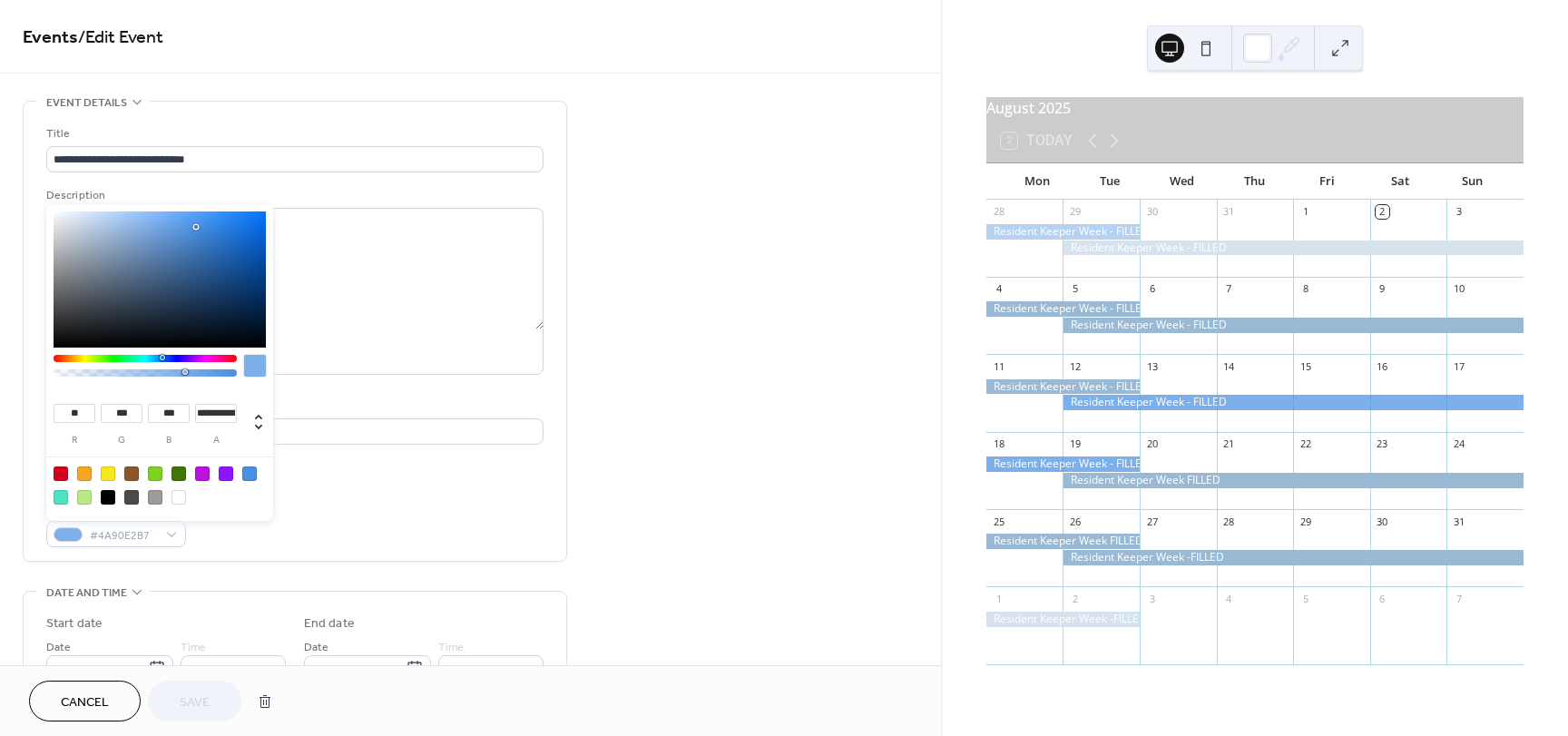 click on "**********" at bounding box center [216, 413] 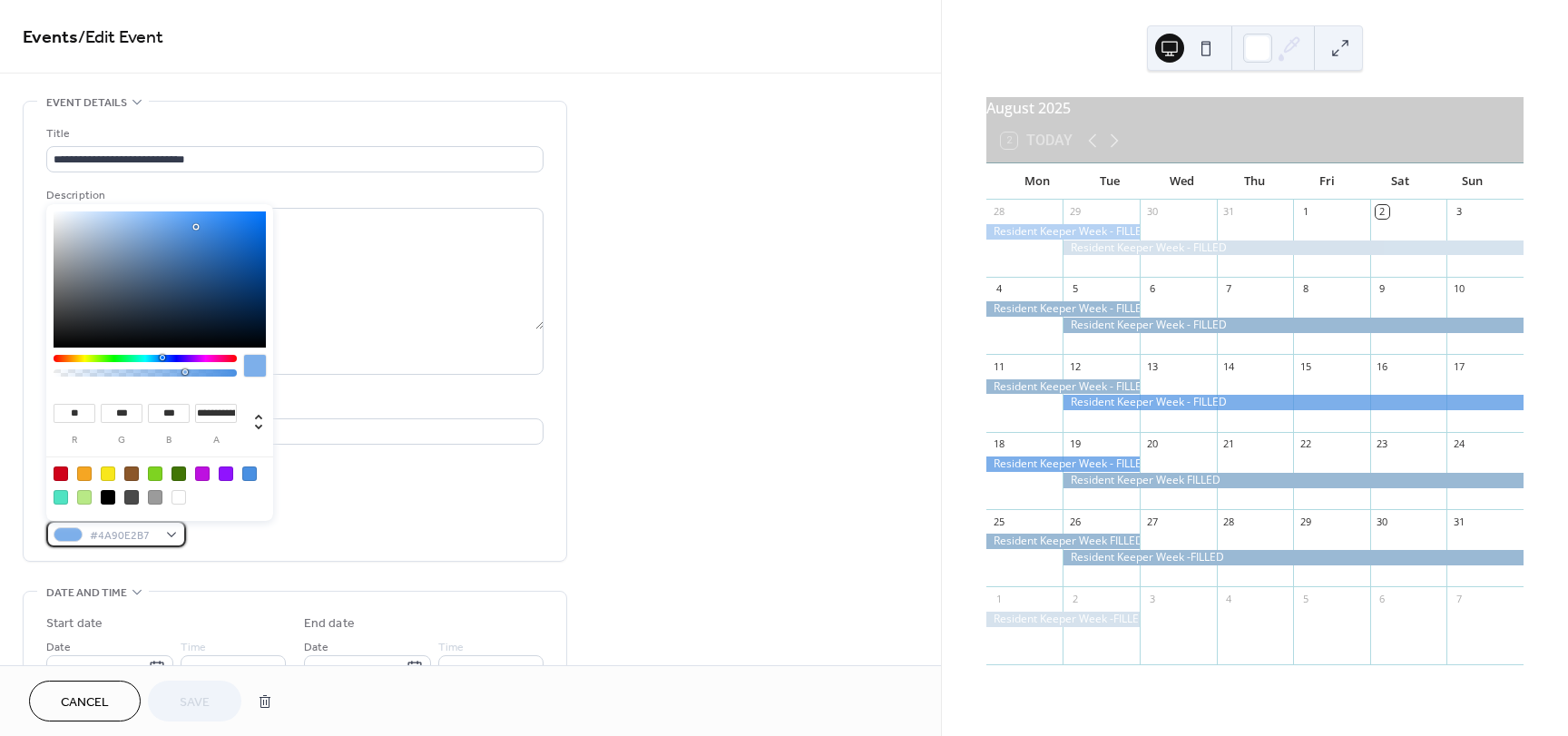 click on "#4A90E2B7" at bounding box center (116, 534) 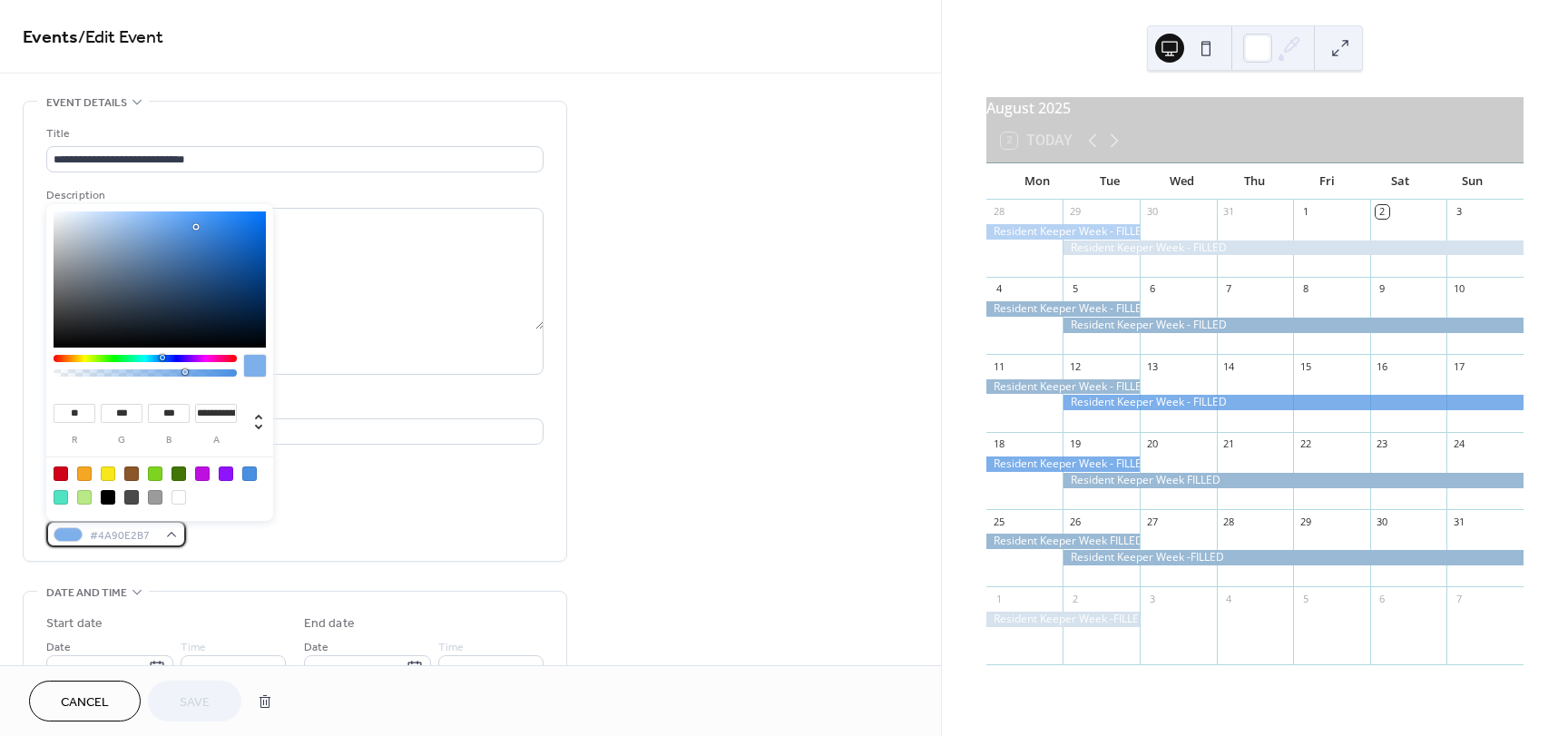 click on "#4A90E2B7" at bounding box center (123, 535) 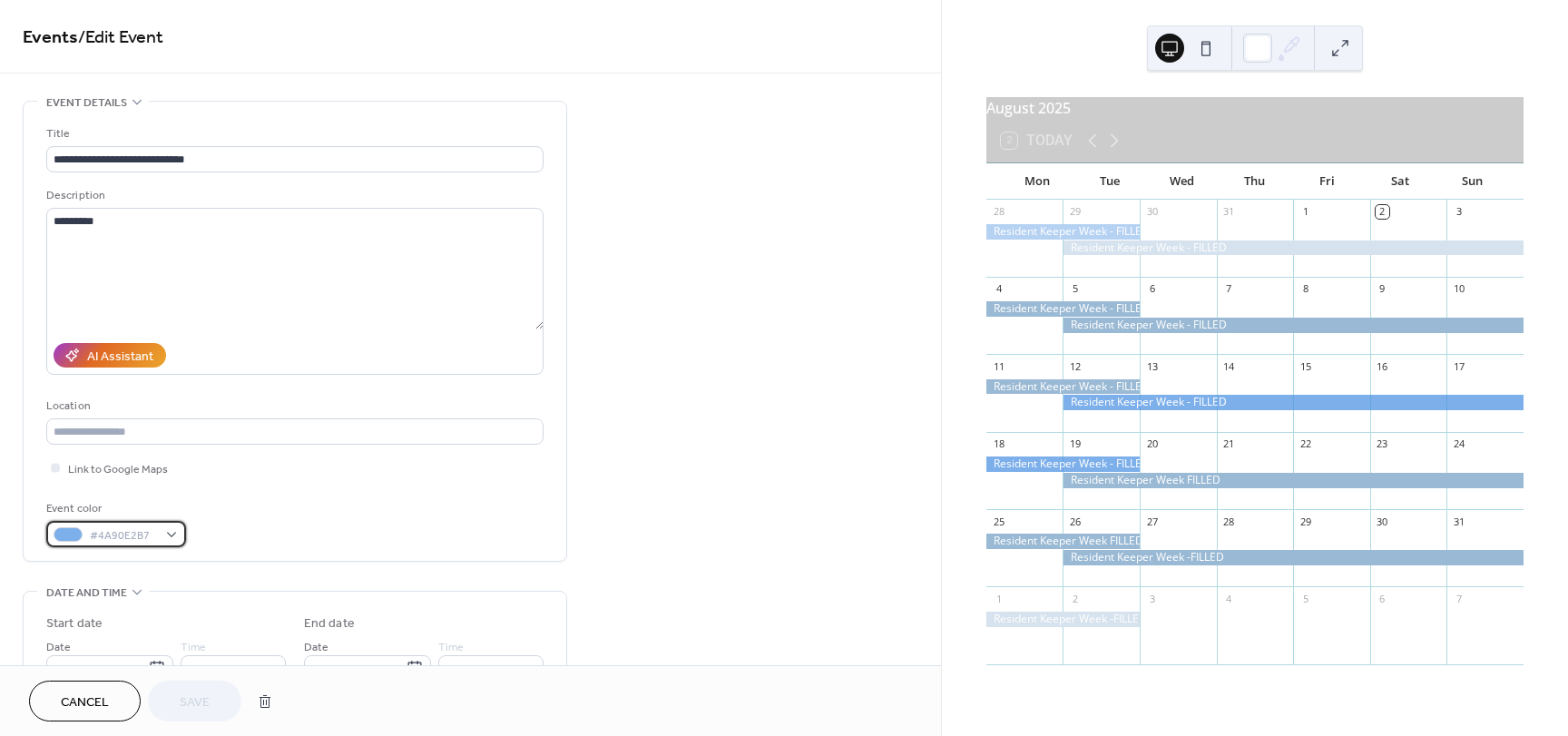 click on "#4A90E2B7" at bounding box center (116, 534) 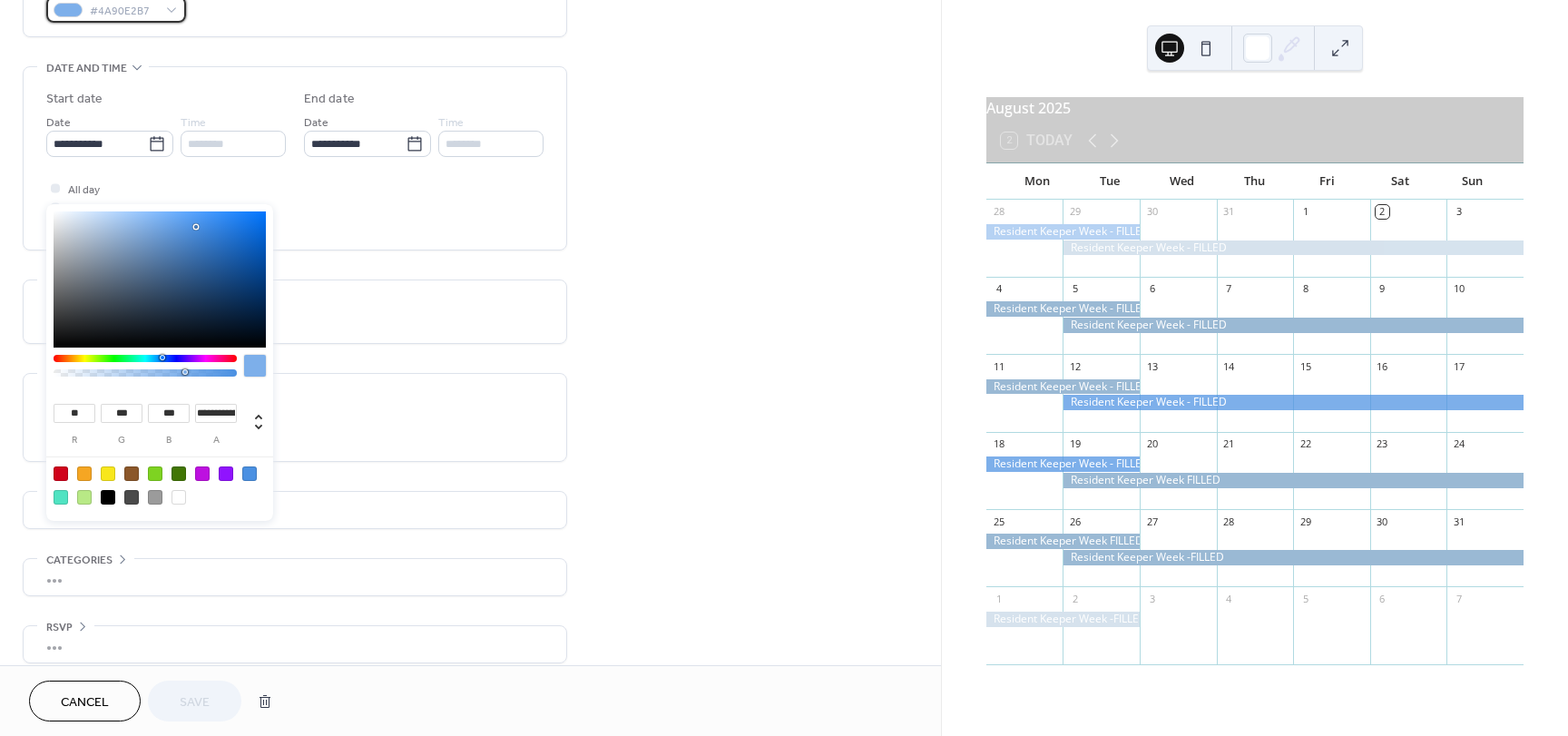 scroll, scrollTop: 541, scrollLeft: 0, axis: vertical 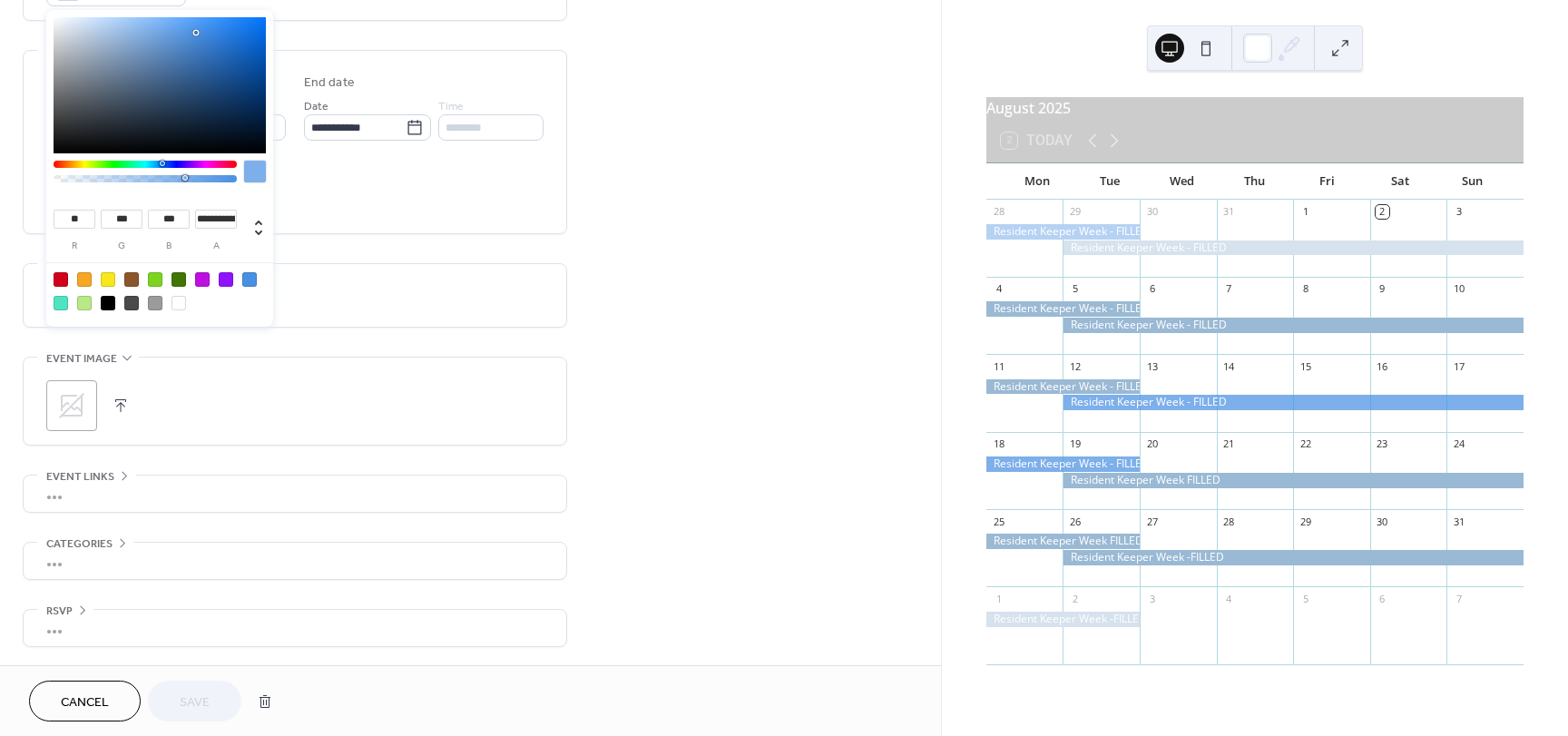 click on "Cancel" at bounding box center (84, 702) 